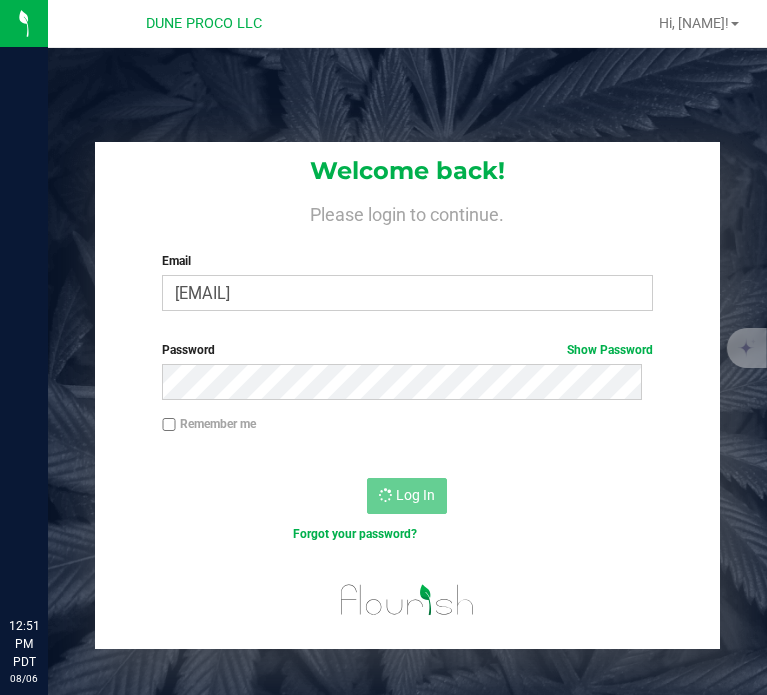 scroll, scrollTop: 0, scrollLeft: 0, axis: both 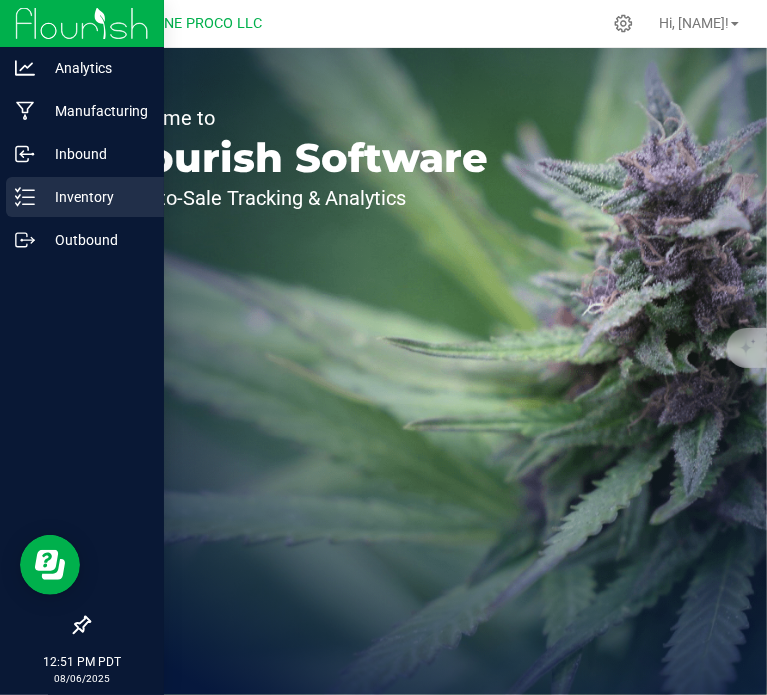 click on "Inventory" at bounding box center (85, 197) 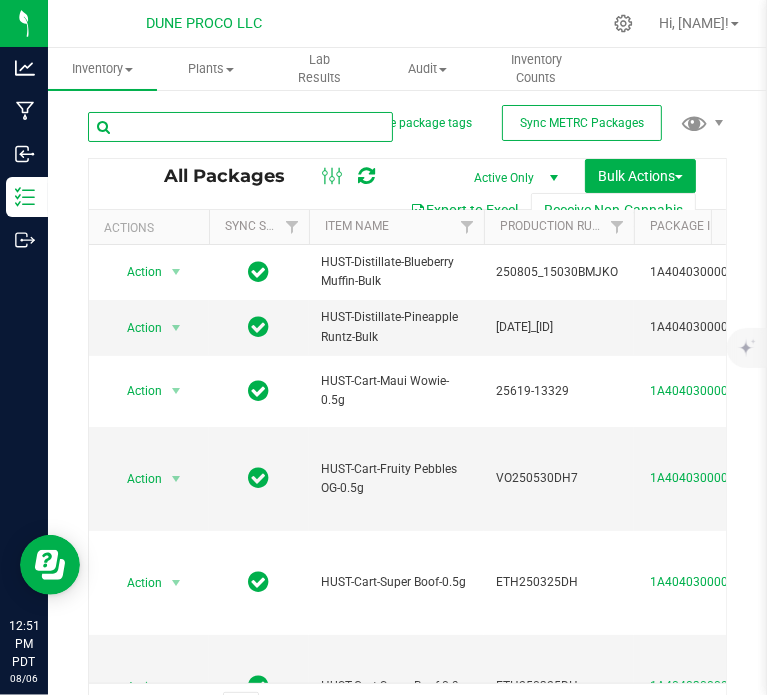 click at bounding box center (240, 127) 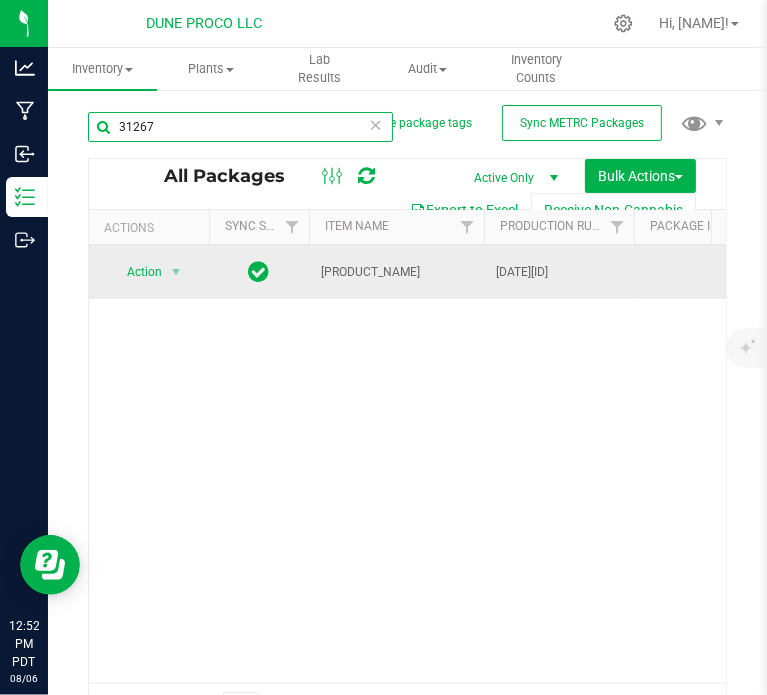 scroll, scrollTop: 0, scrollLeft: 275, axis: horizontal 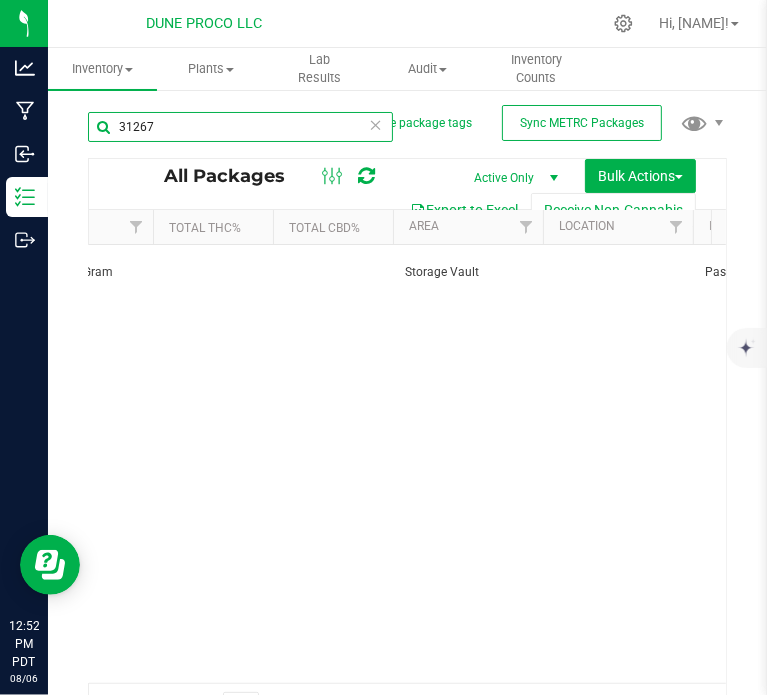 click on "31267" at bounding box center (240, 127) 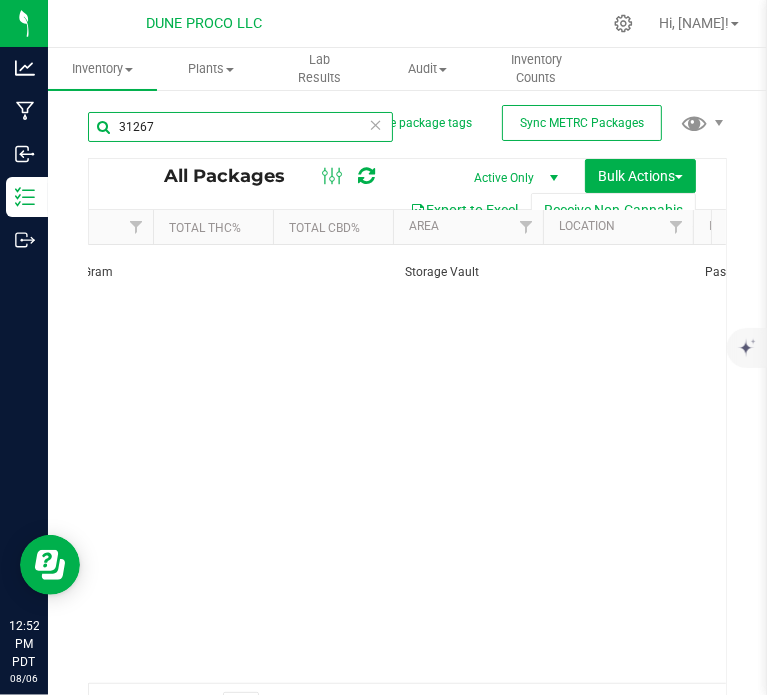 click on "31267" at bounding box center (240, 127) 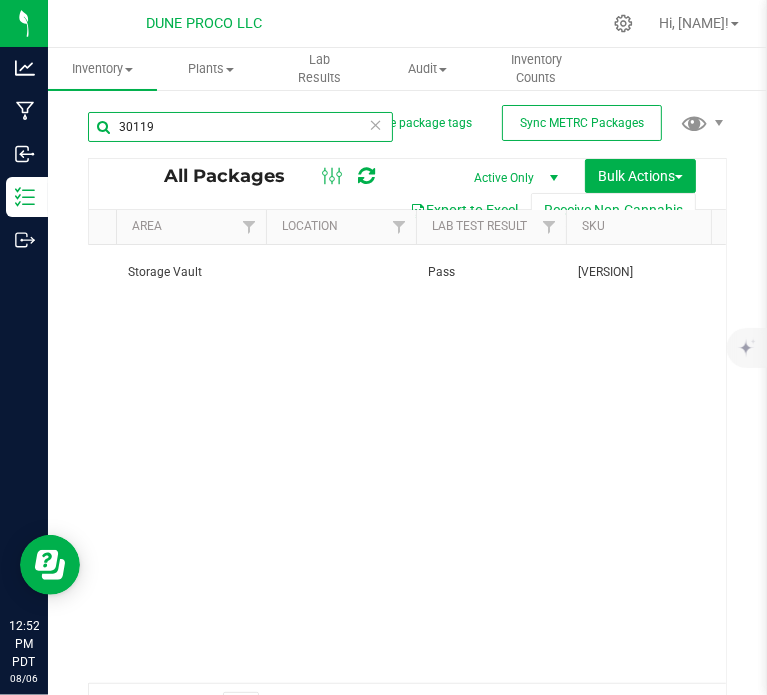 click on "30119" at bounding box center [240, 127] 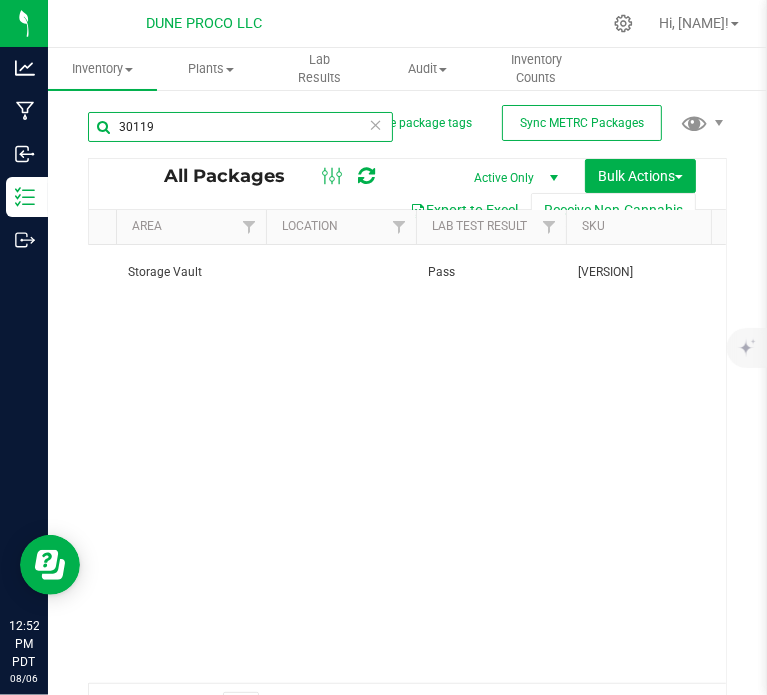 click on "30119" at bounding box center (240, 127) 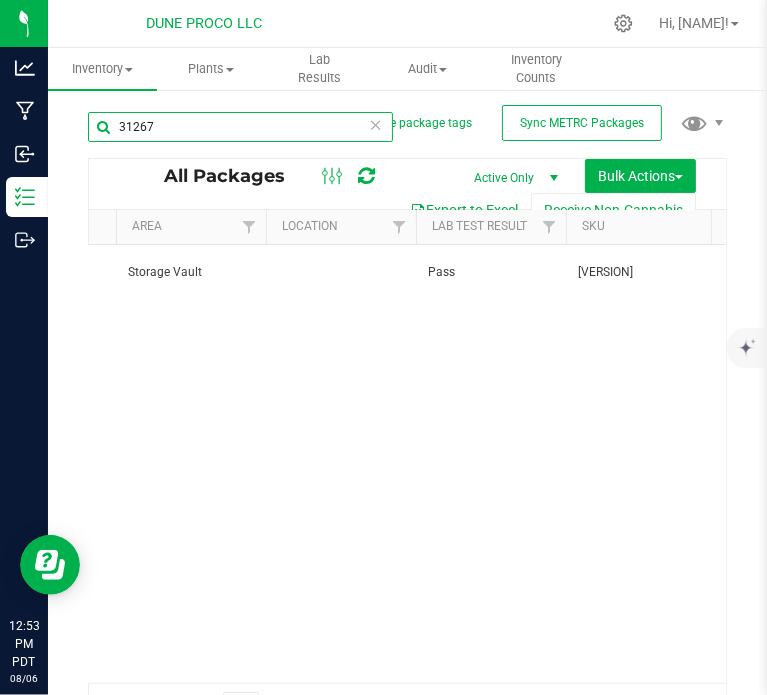 click on "31267" at bounding box center (240, 127) 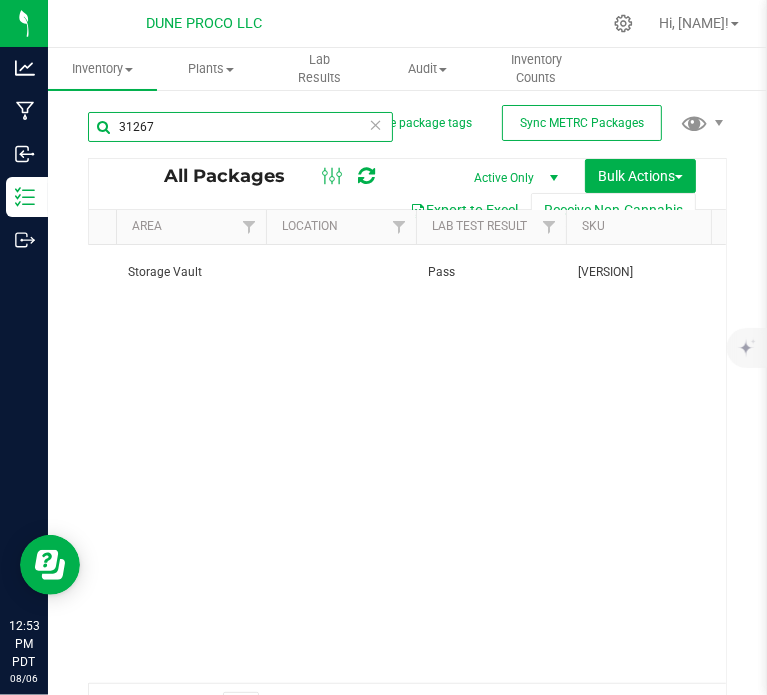 click on "31267" at bounding box center (240, 127) 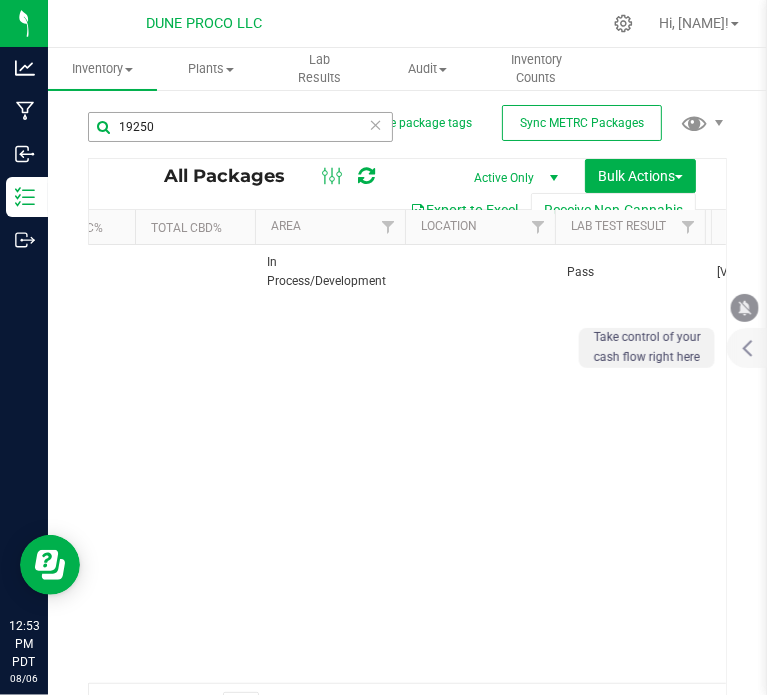 click on "19250" at bounding box center [248, 126] 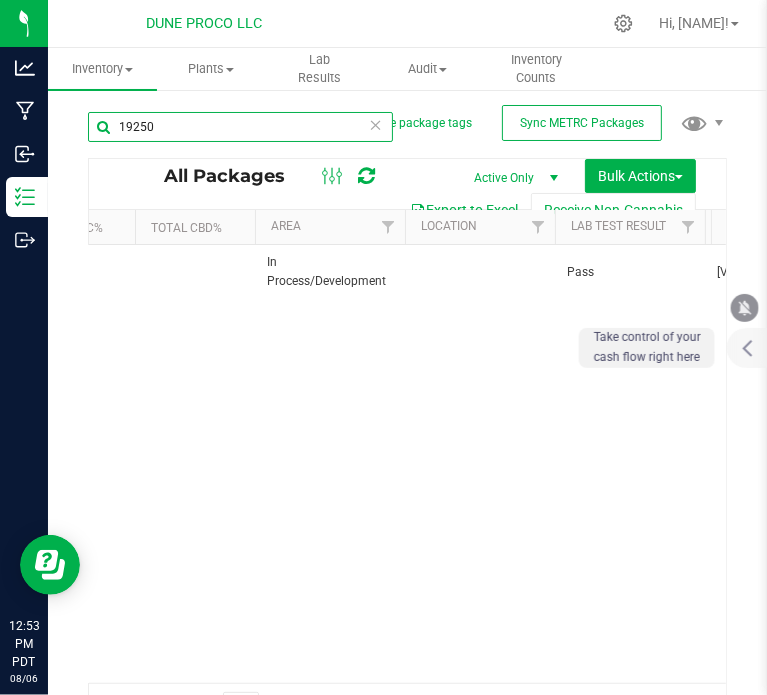 click on "19250" at bounding box center (240, 127) 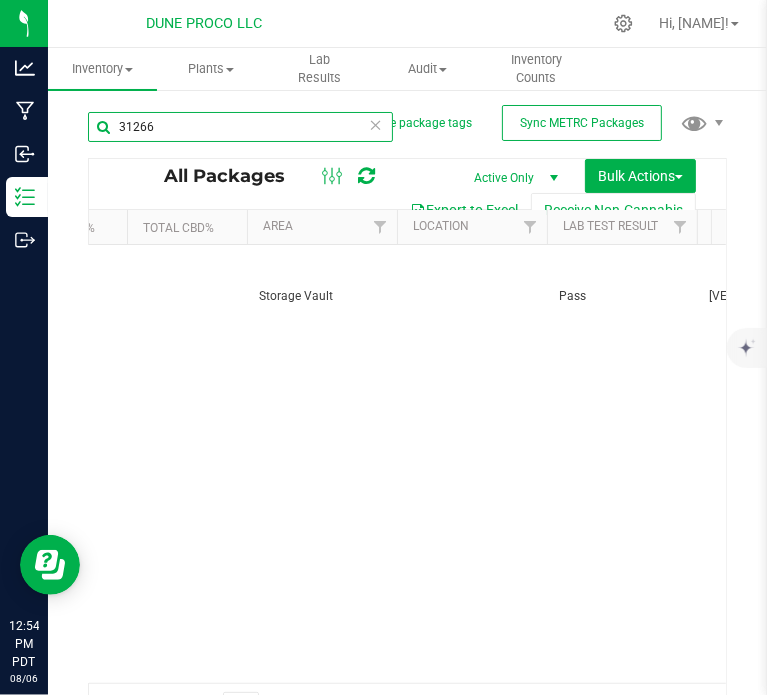 click on "31266" at bounding box center [240, 127] 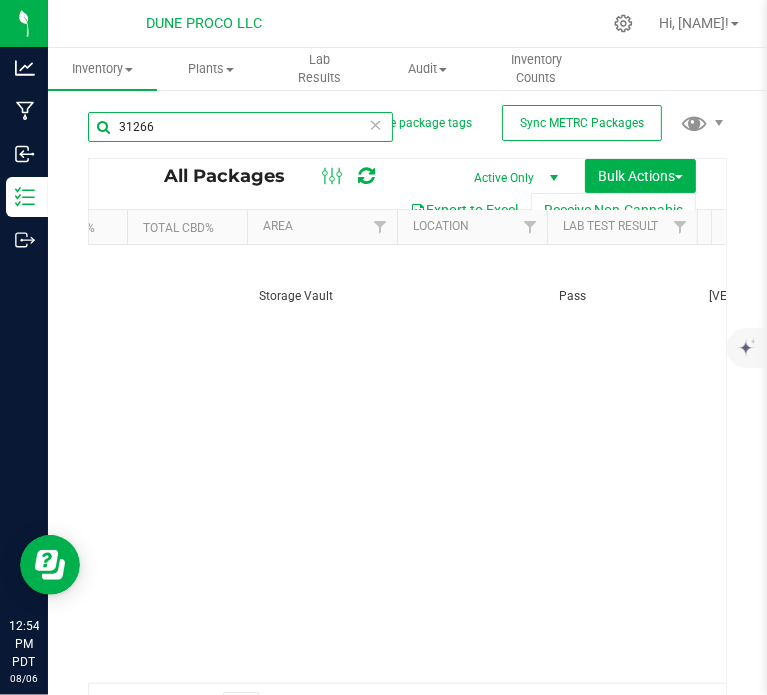 click on "31266" at bounding box center [240, 127] 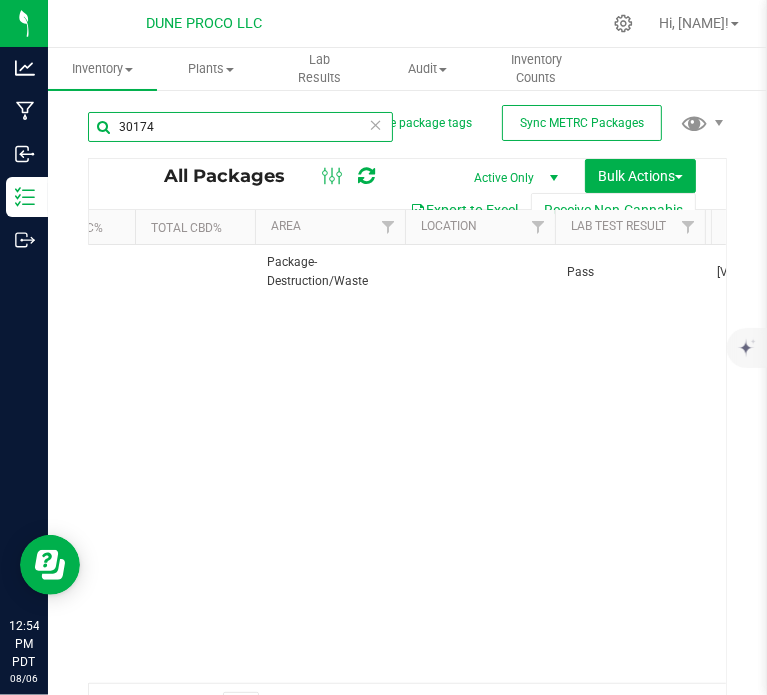 click on "30174" at bounding box center (240, 127) 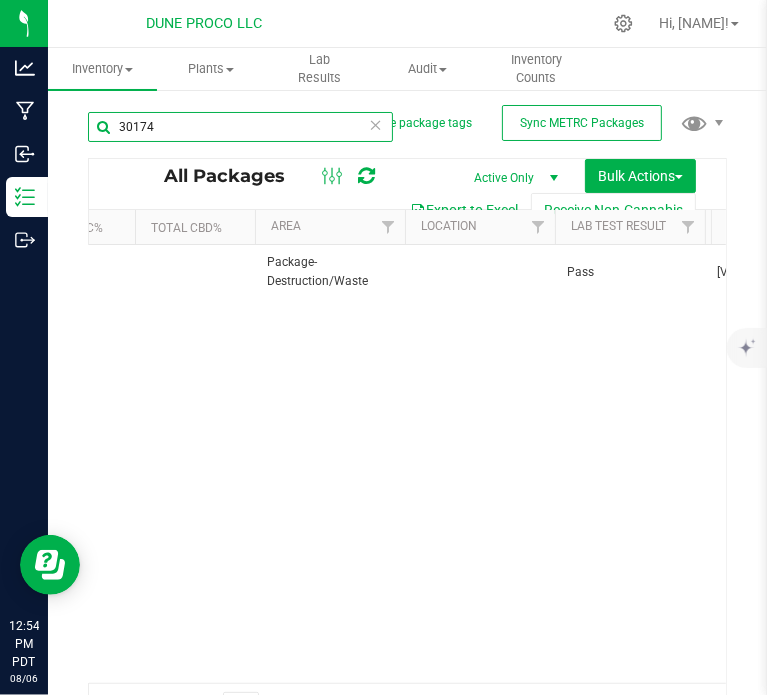 click on "30174" at bounding box center (240, 127) 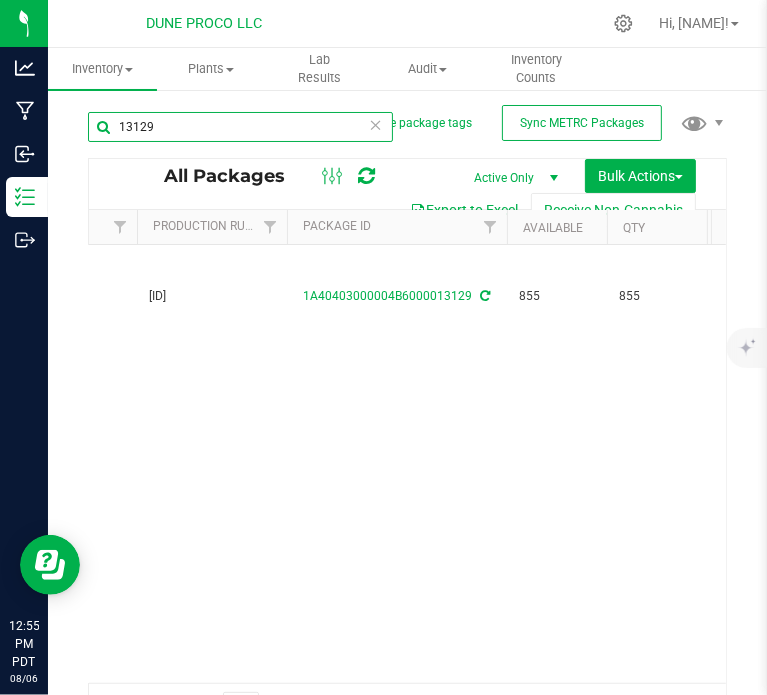 click on "13129" at bounding box center (240, 127) 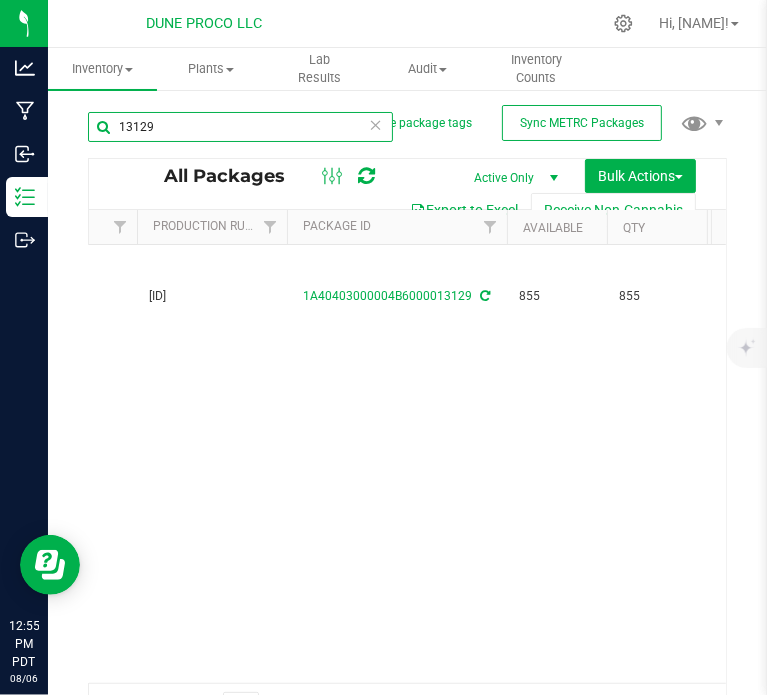 click on "13129" at bounding box center (240, 127) 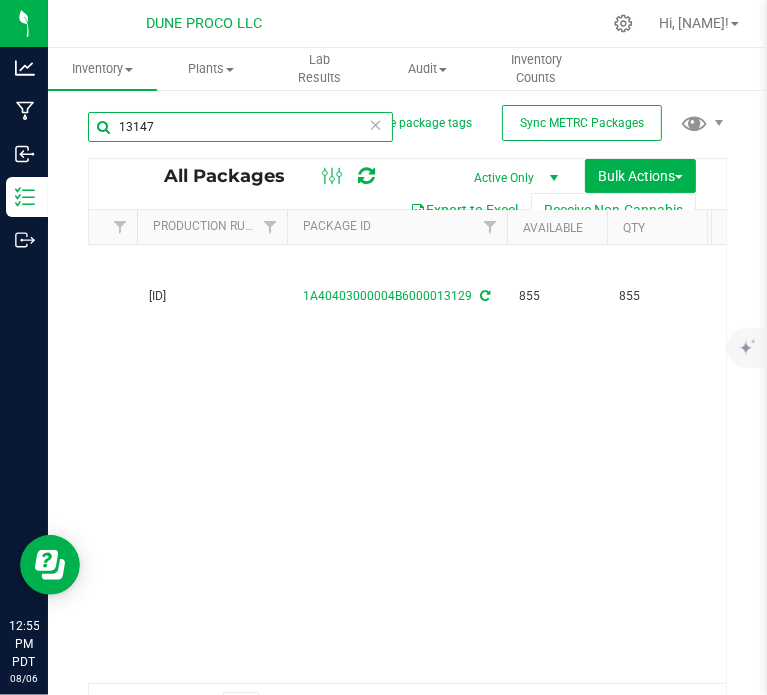 type on "13147" 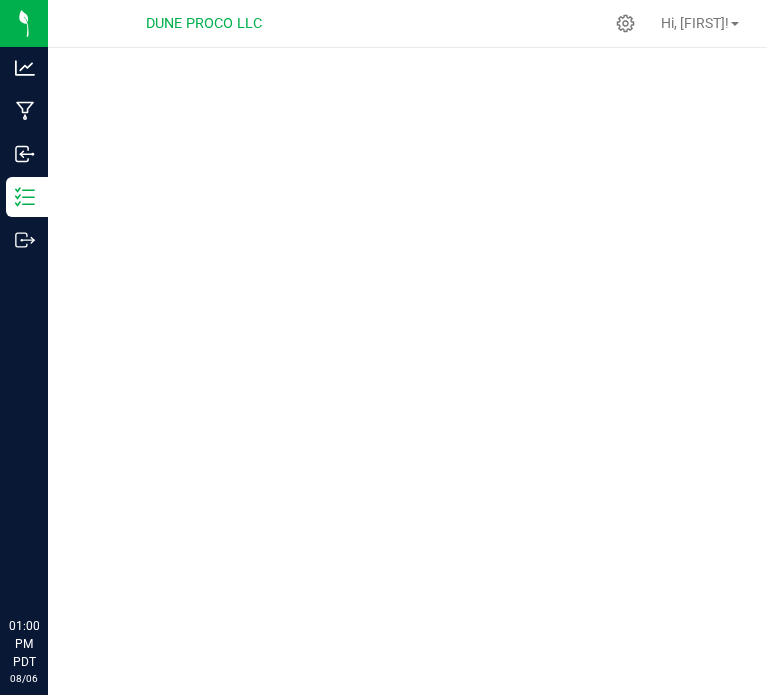 scroll, scrollTop: 0, scrollLeft: 0, axis: both 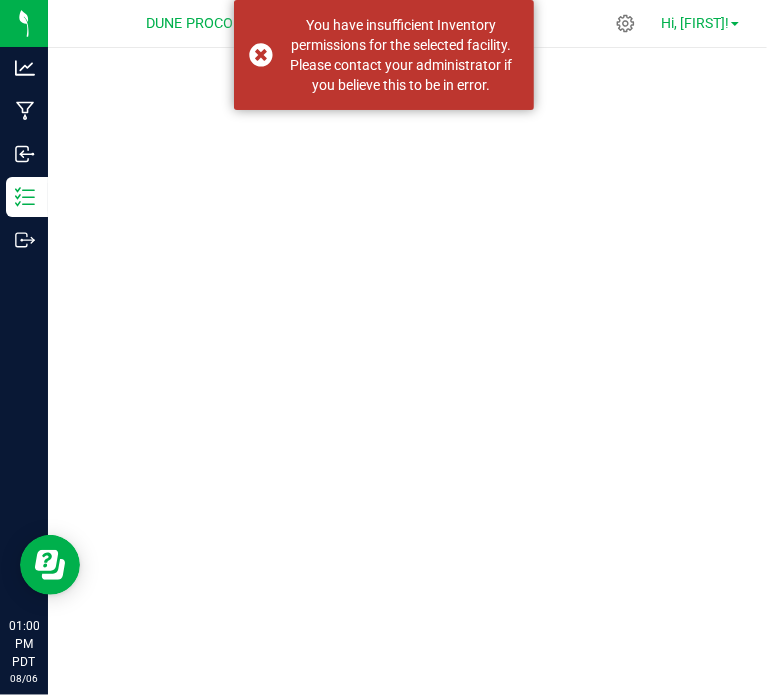 click on "Hi, [FIRST]!" at bounding box center (695, 23) 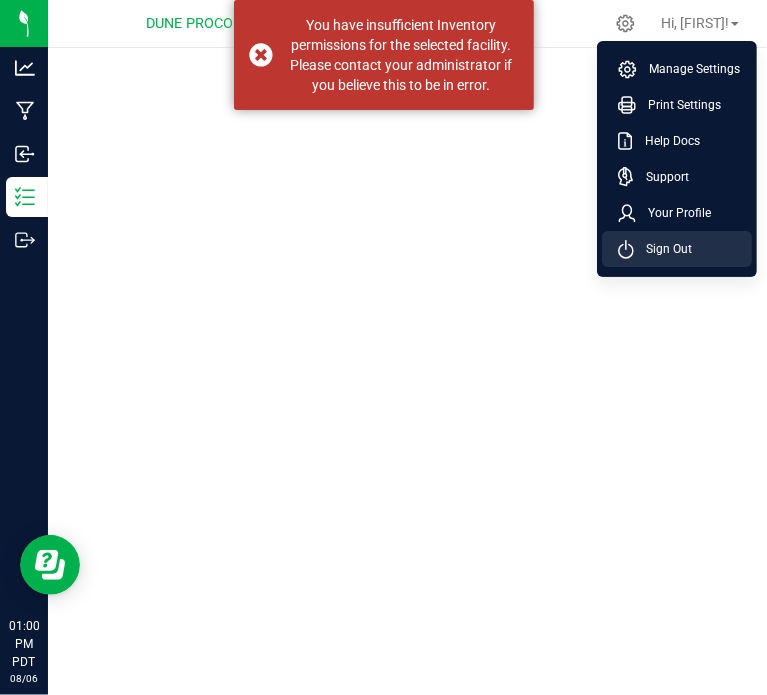 click on "Sign Out" at bounding box center (663, 249) 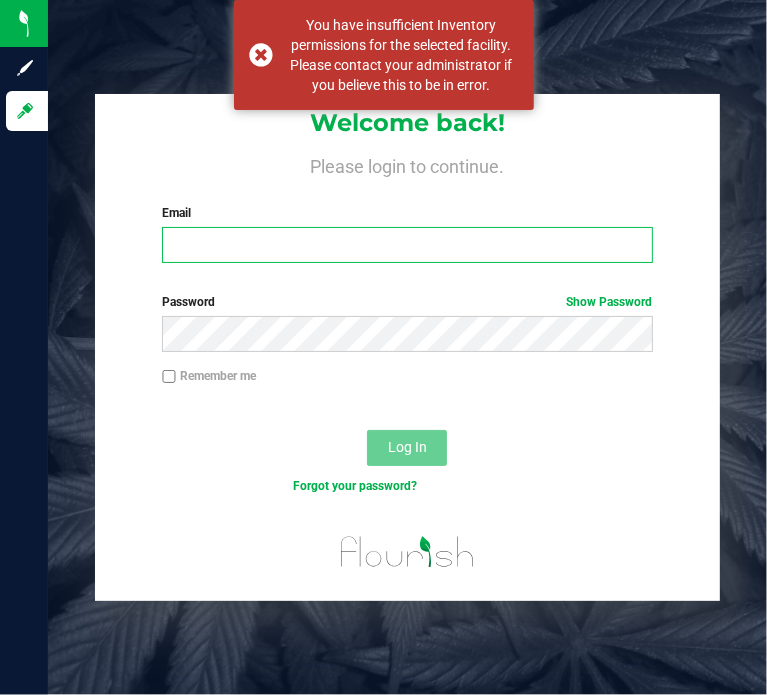 type on "[EMAIL]" 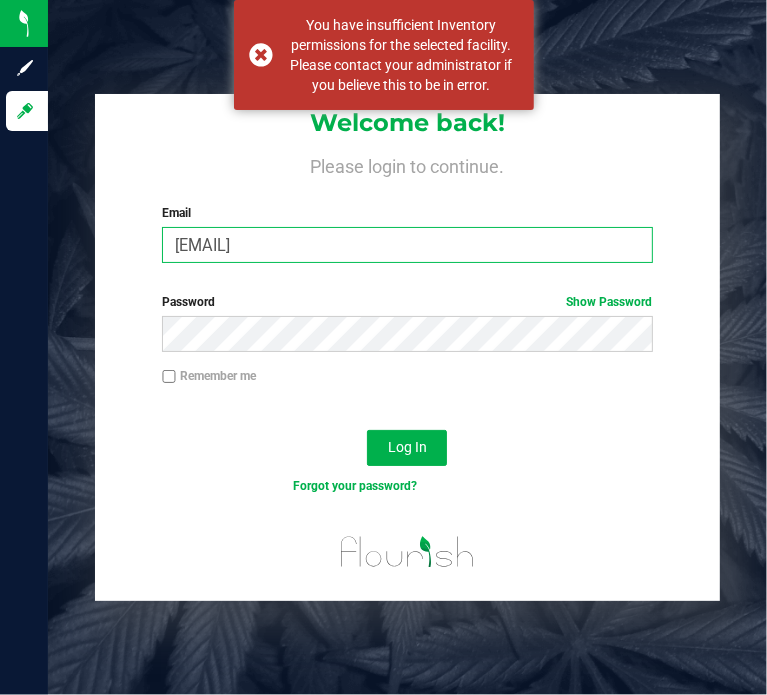 click on "[EMAIL]" at bounding box center (407, 245) 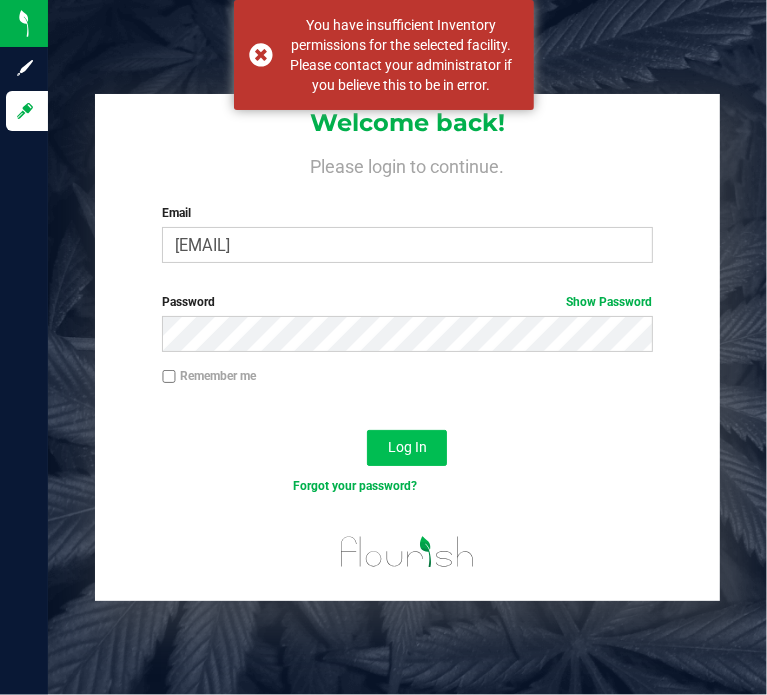 drag, startPoint x: 184, startPoint y: 406, endPoint x: 388, endPoint y: 451, distance: 208.90428 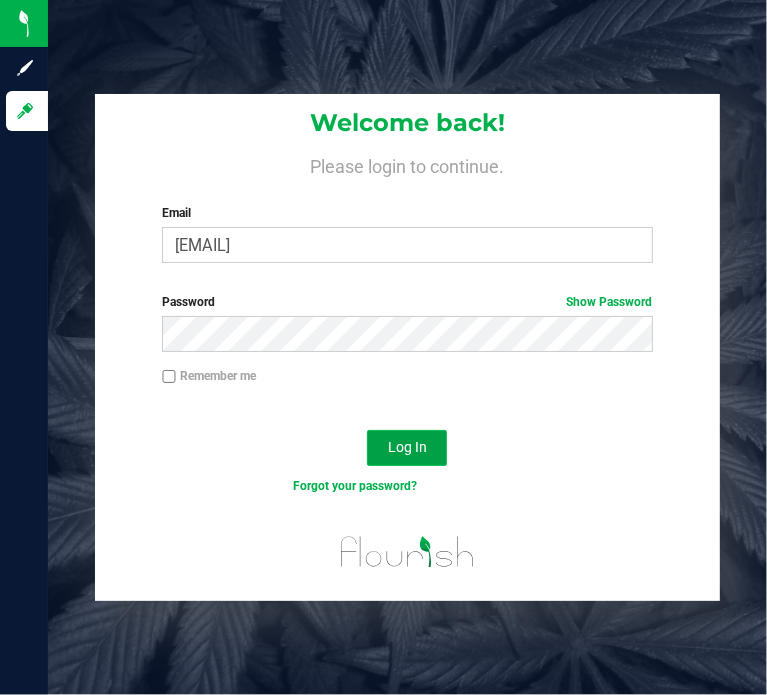 click on "Log In" at bounding box center (407, 447) 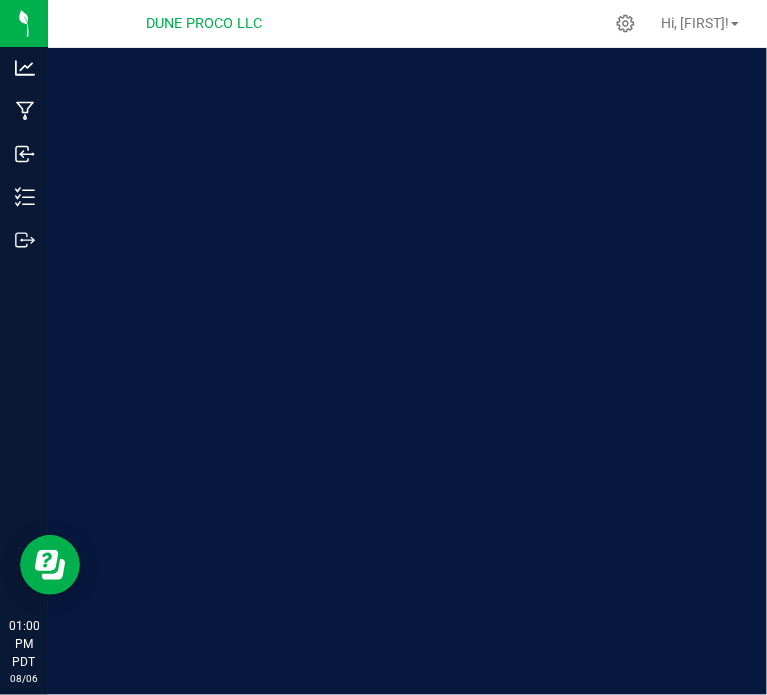 scroll, scrollTop: 0, scrollLeft: 0, axis: both 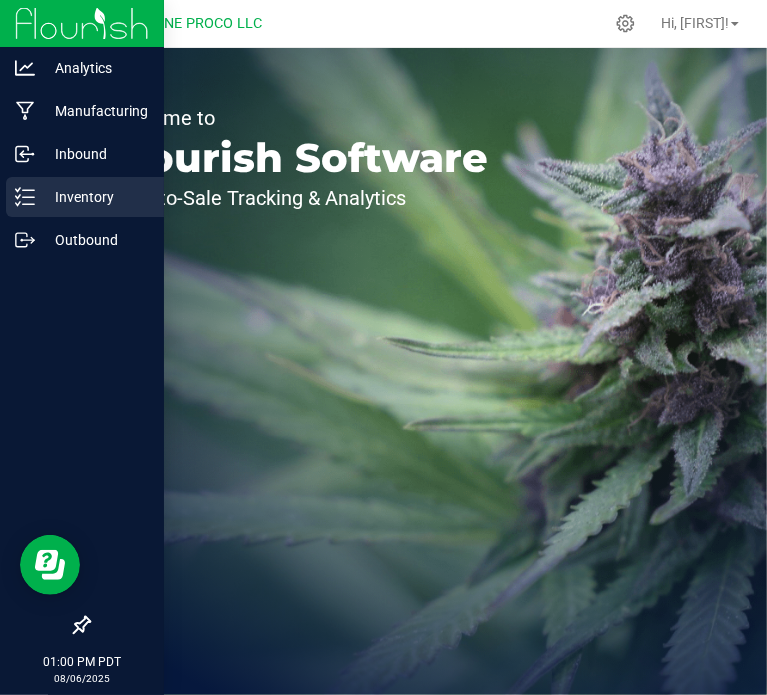 click on "Inventory" at bounding box center [85, 197] 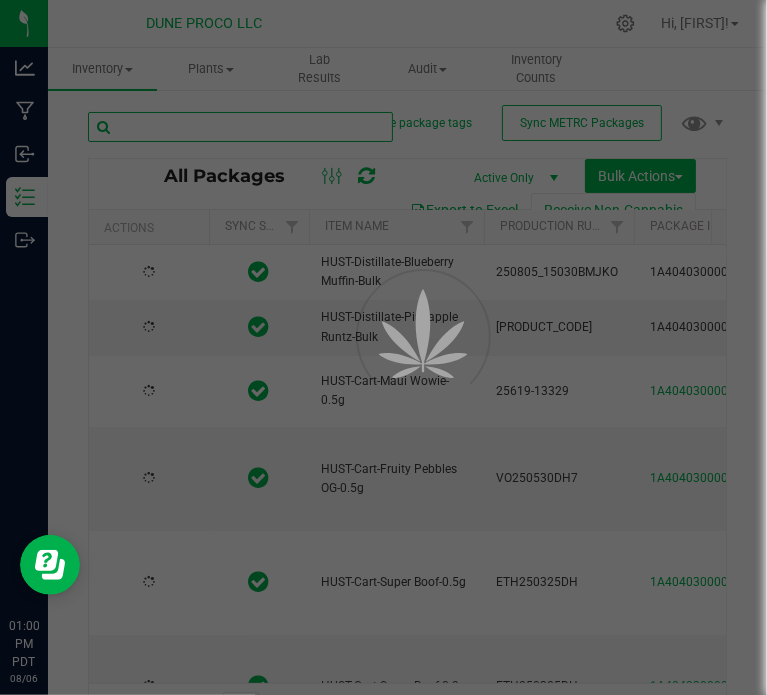 click at bounding box center [240, 127] 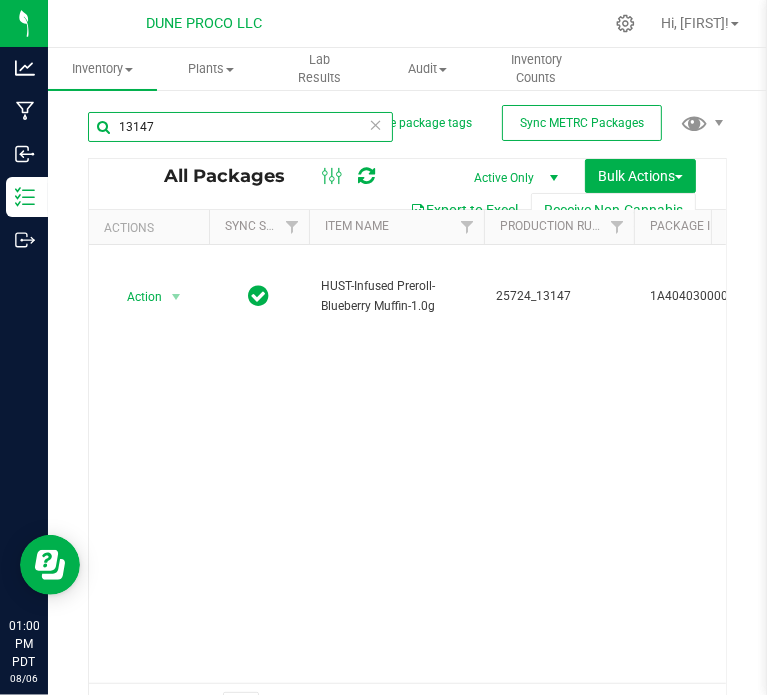 scroll, scrollTop: 0, scrollLeft: 242, axis: horizontal 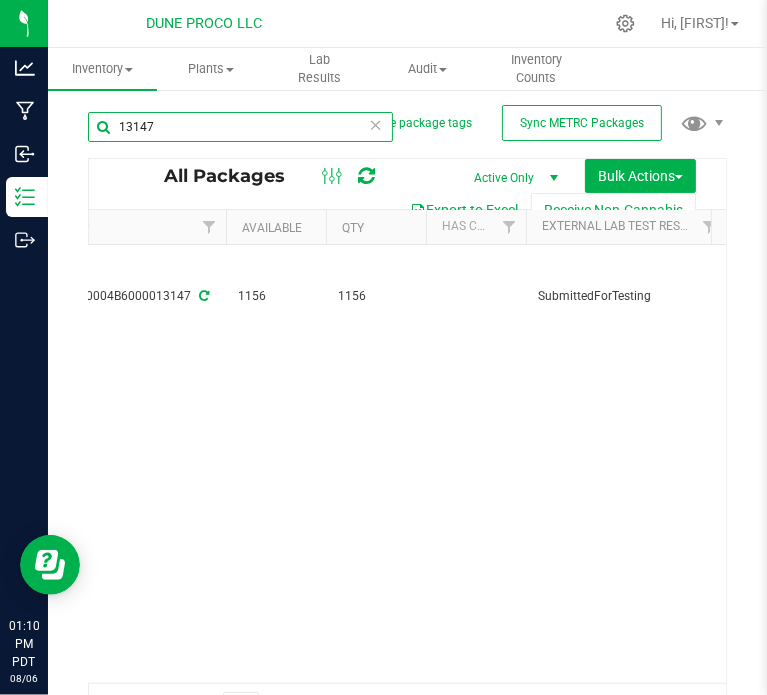 click on "13147" at bounding box center (240, 127) 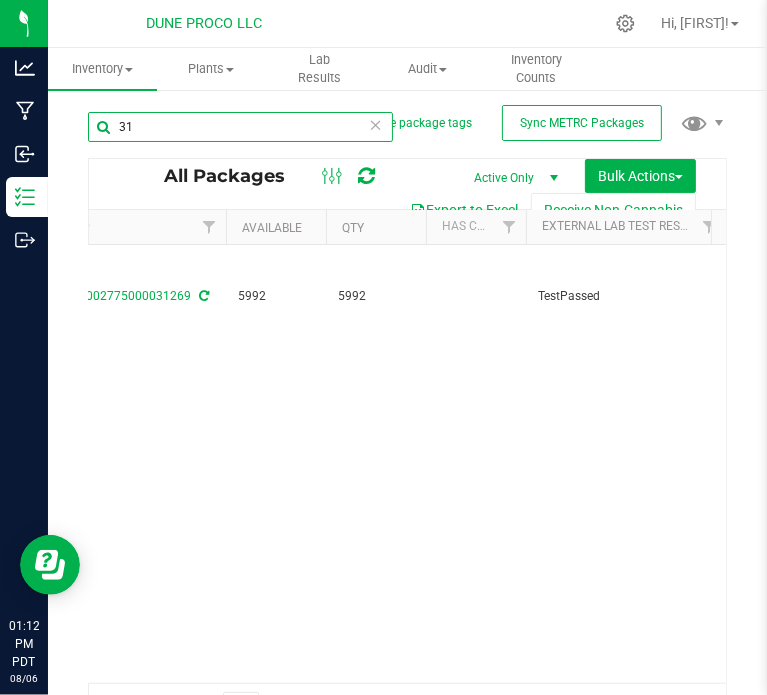 type on "3" 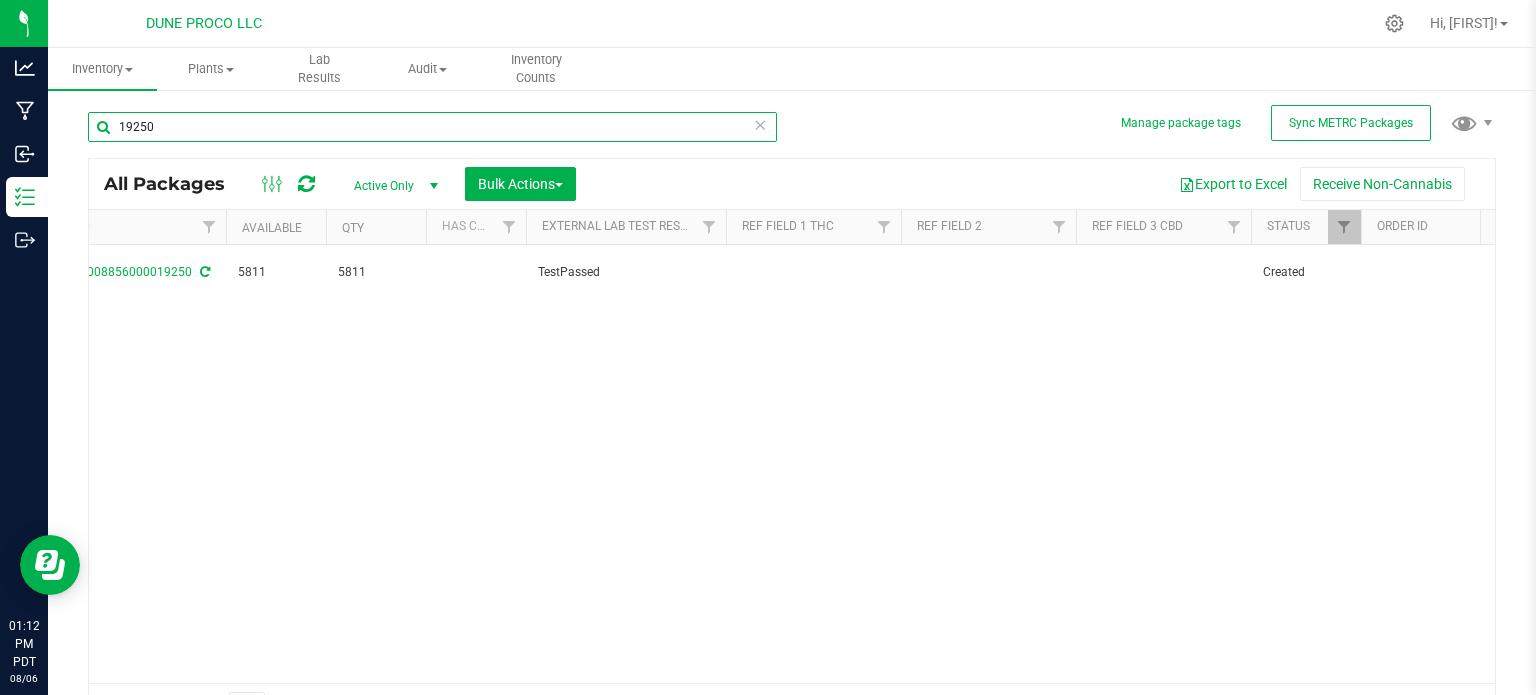 scroll, scrollTop: 0, scrollLeft: 0, axis: both 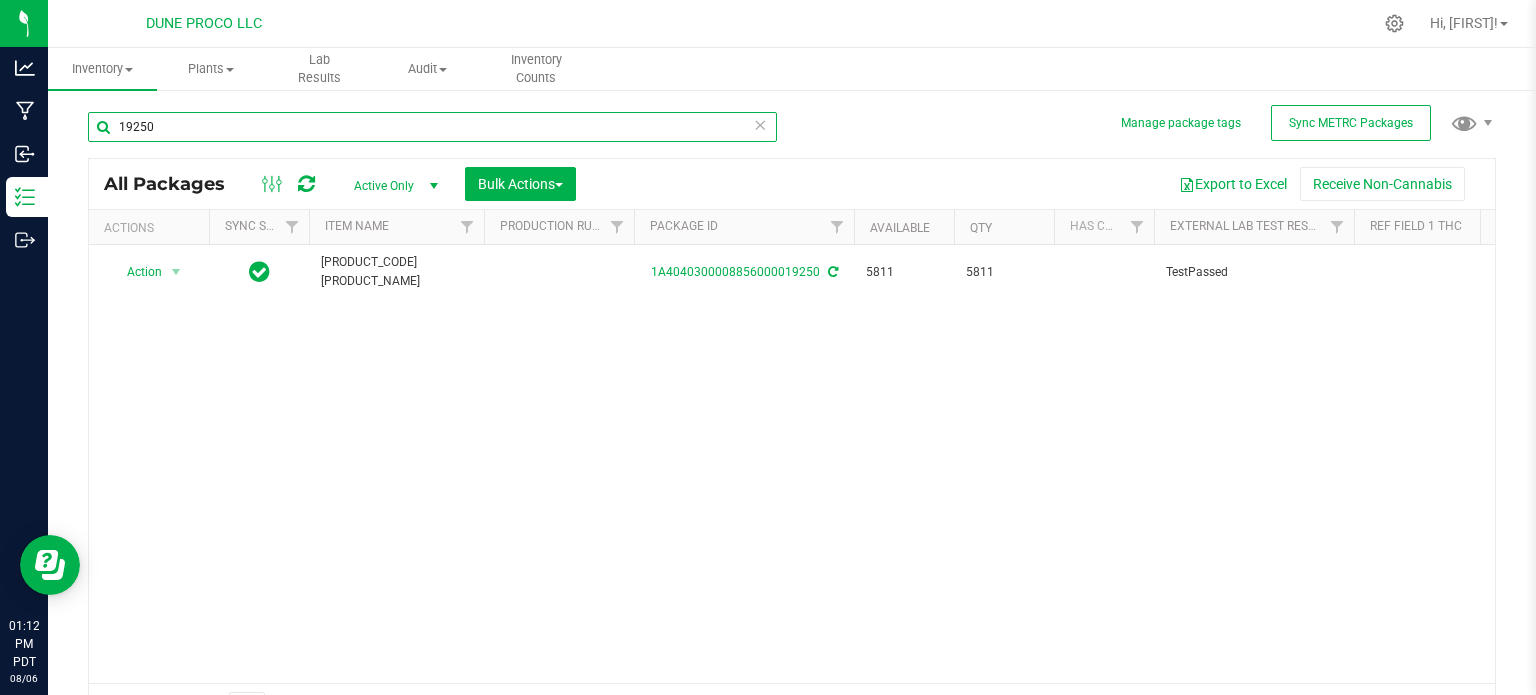 click on "19250" at bounding box center [432, 127] 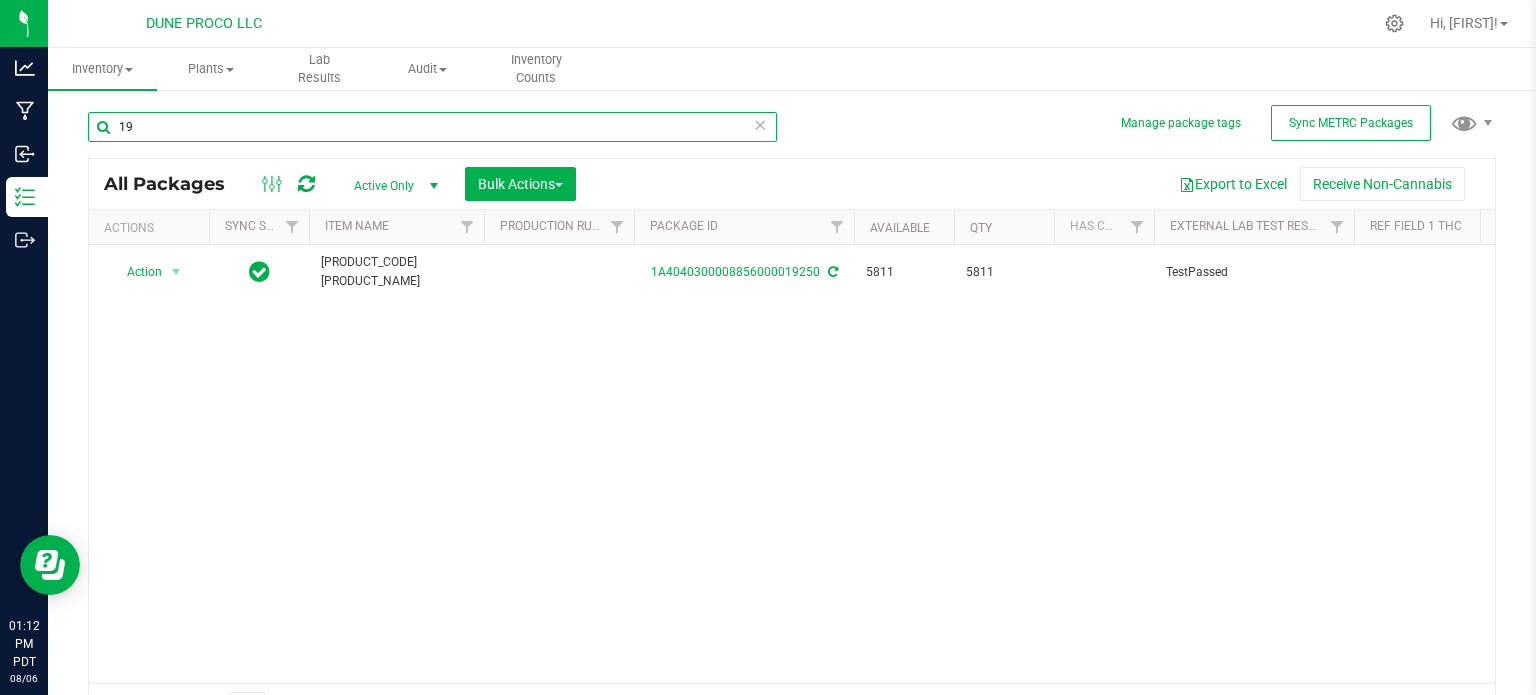 type on "1" 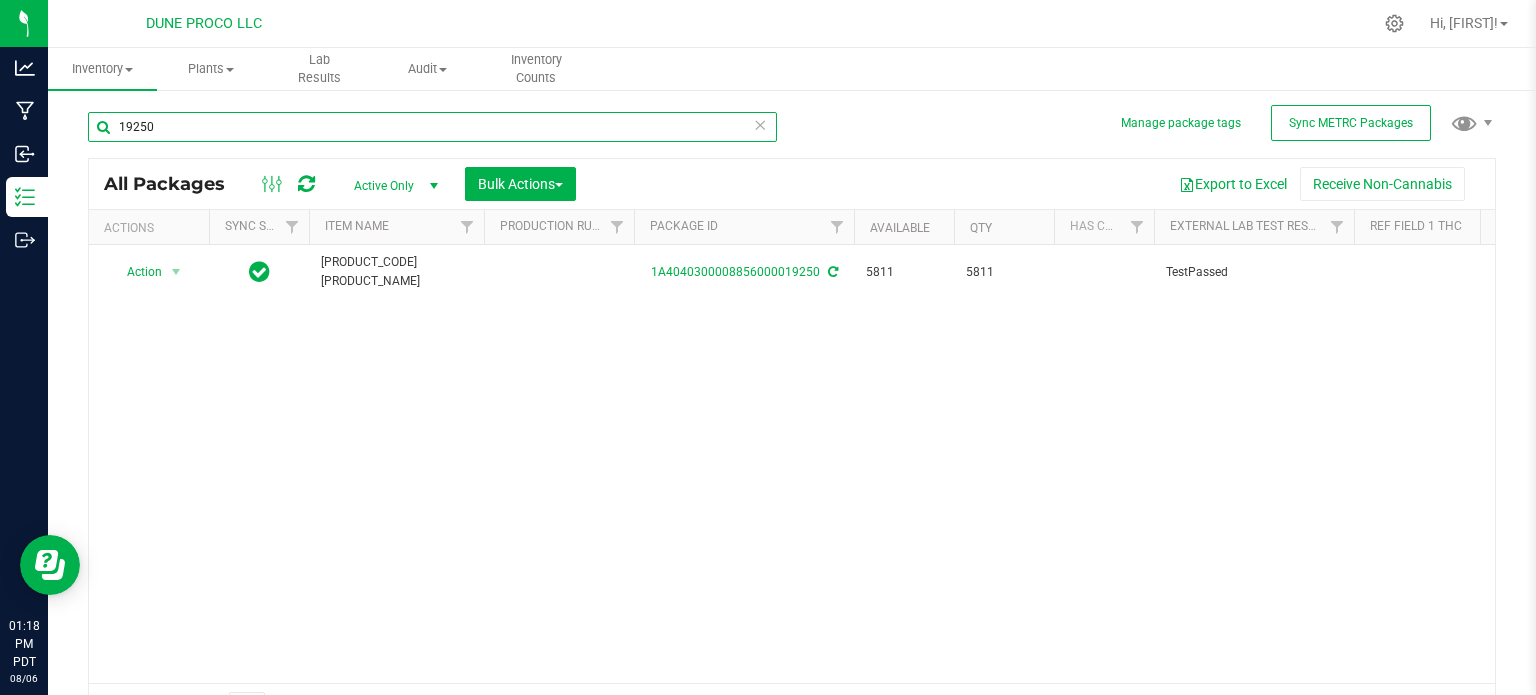 click on "19250" at bounding box center [432, 127] 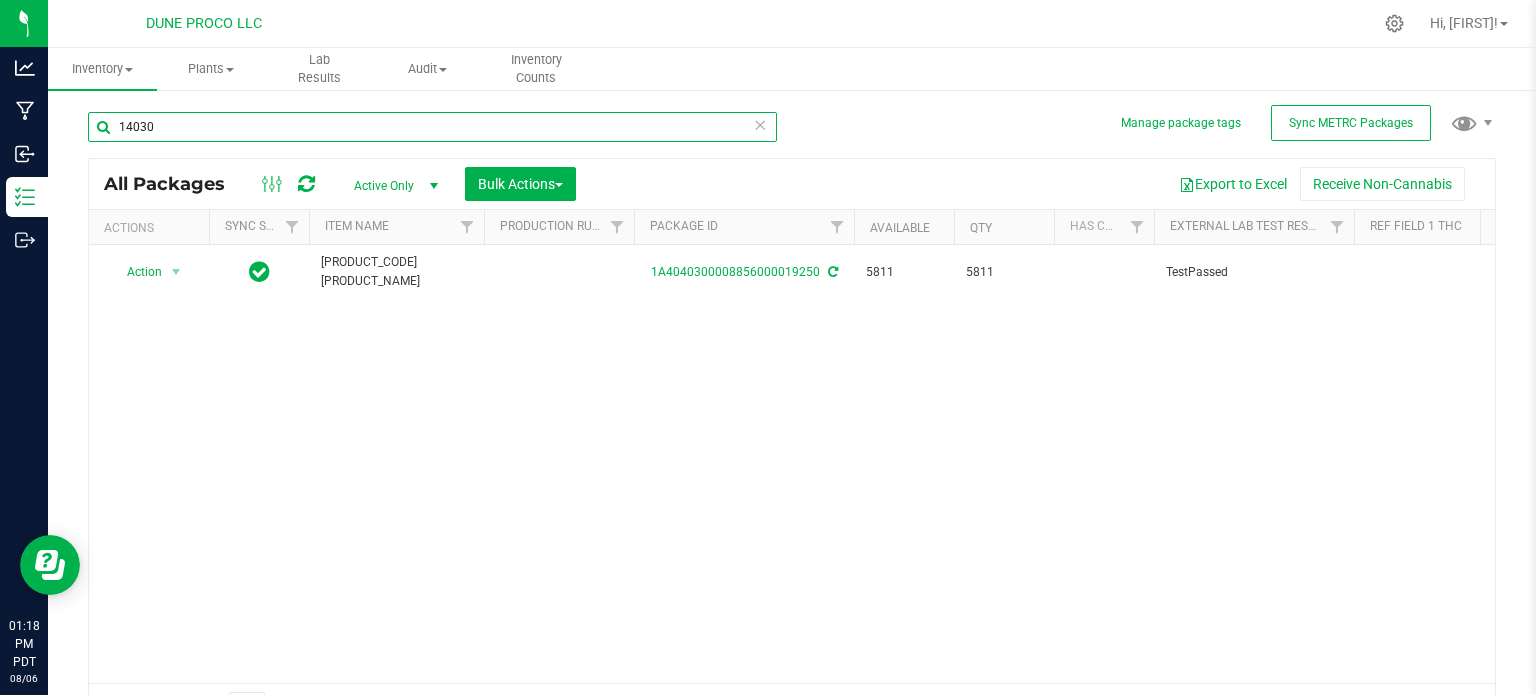type on "14030" 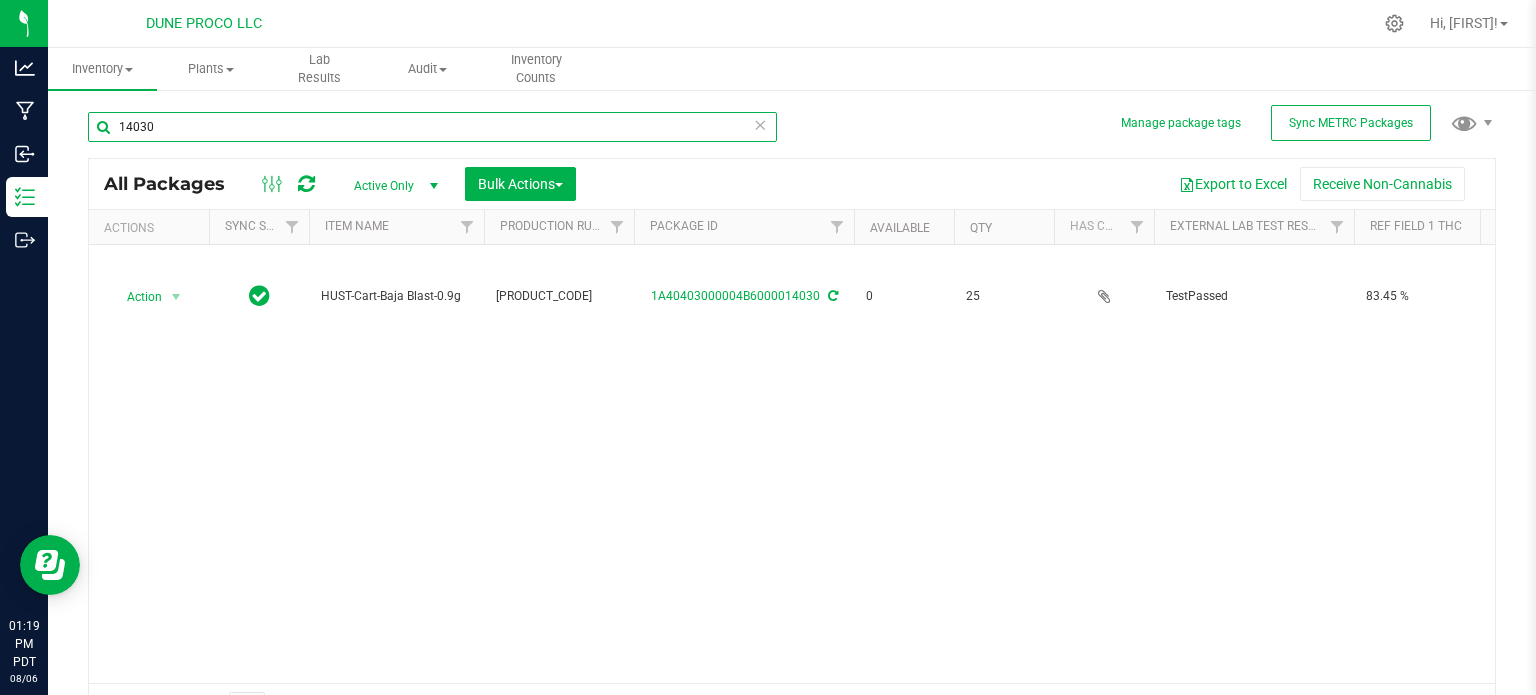 click on "14030" at bounding box center [432, 127] 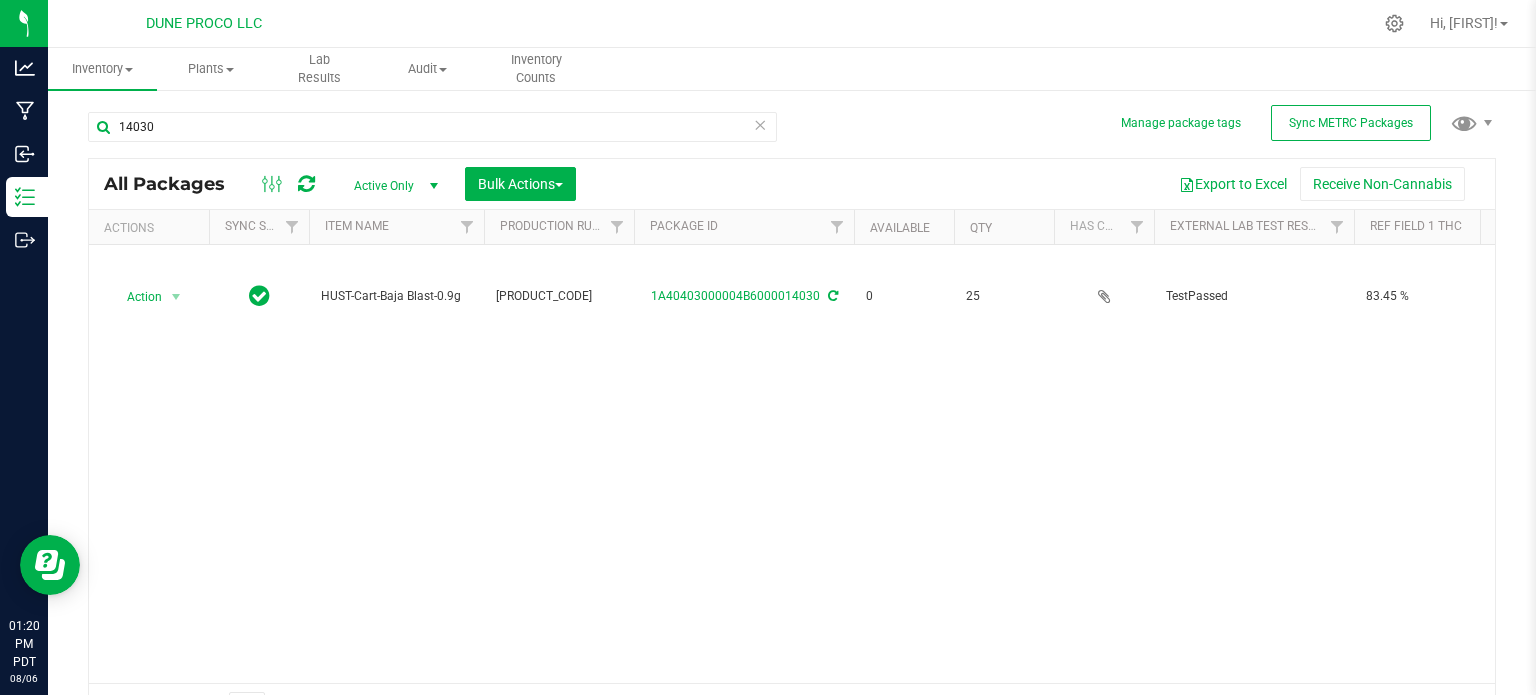 scroll, scrollTop: 0, scrollLeft: 187, axis: horizontal 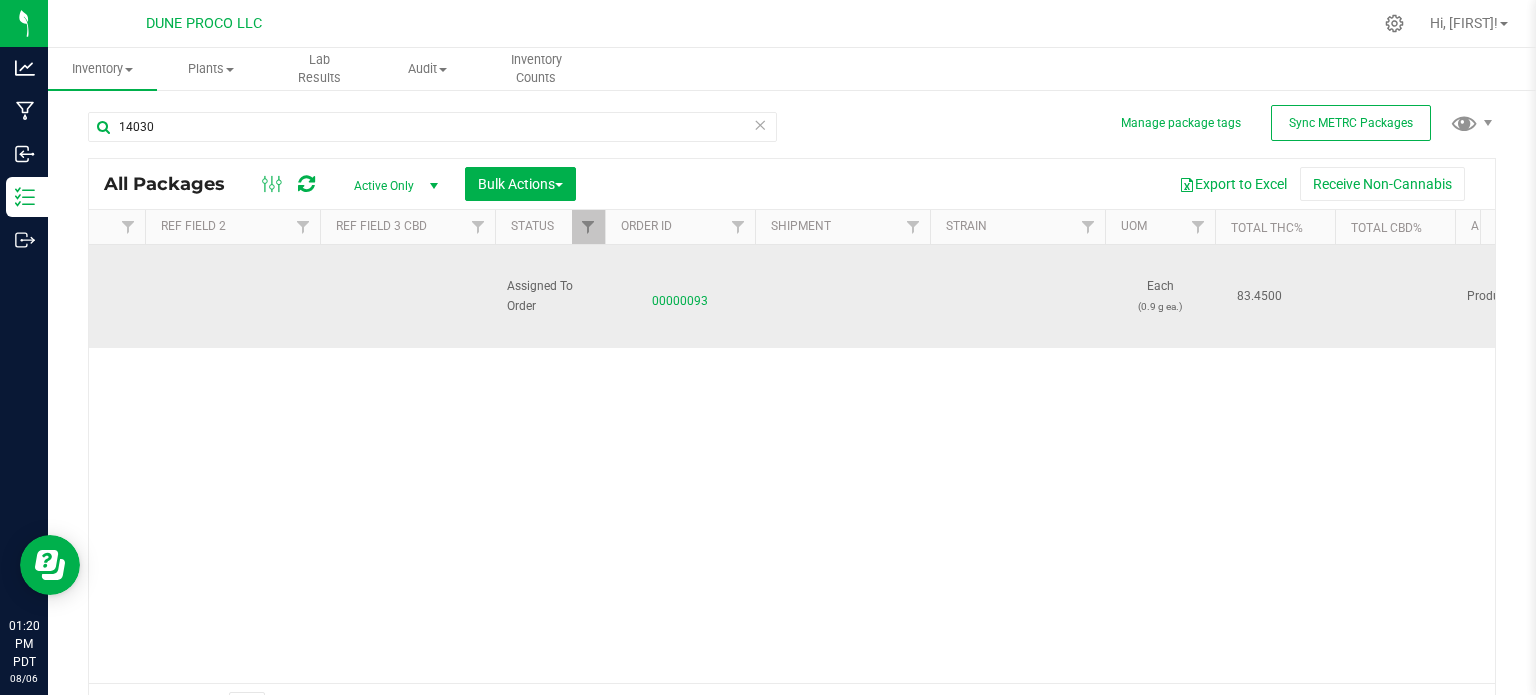 click on "00000093" at bounding box center [680, 296] 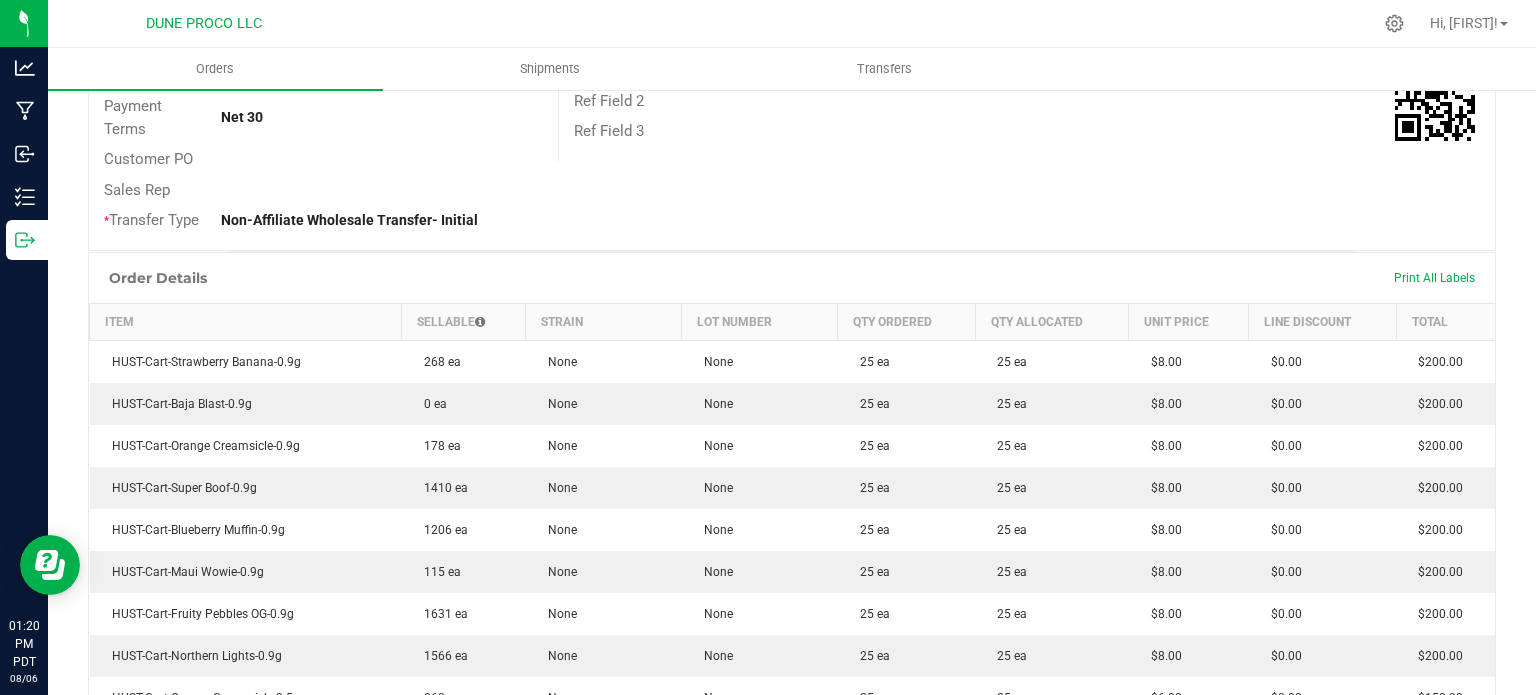 scroll, scrollTop: 352, scrollLeft: 0, axis: vertical 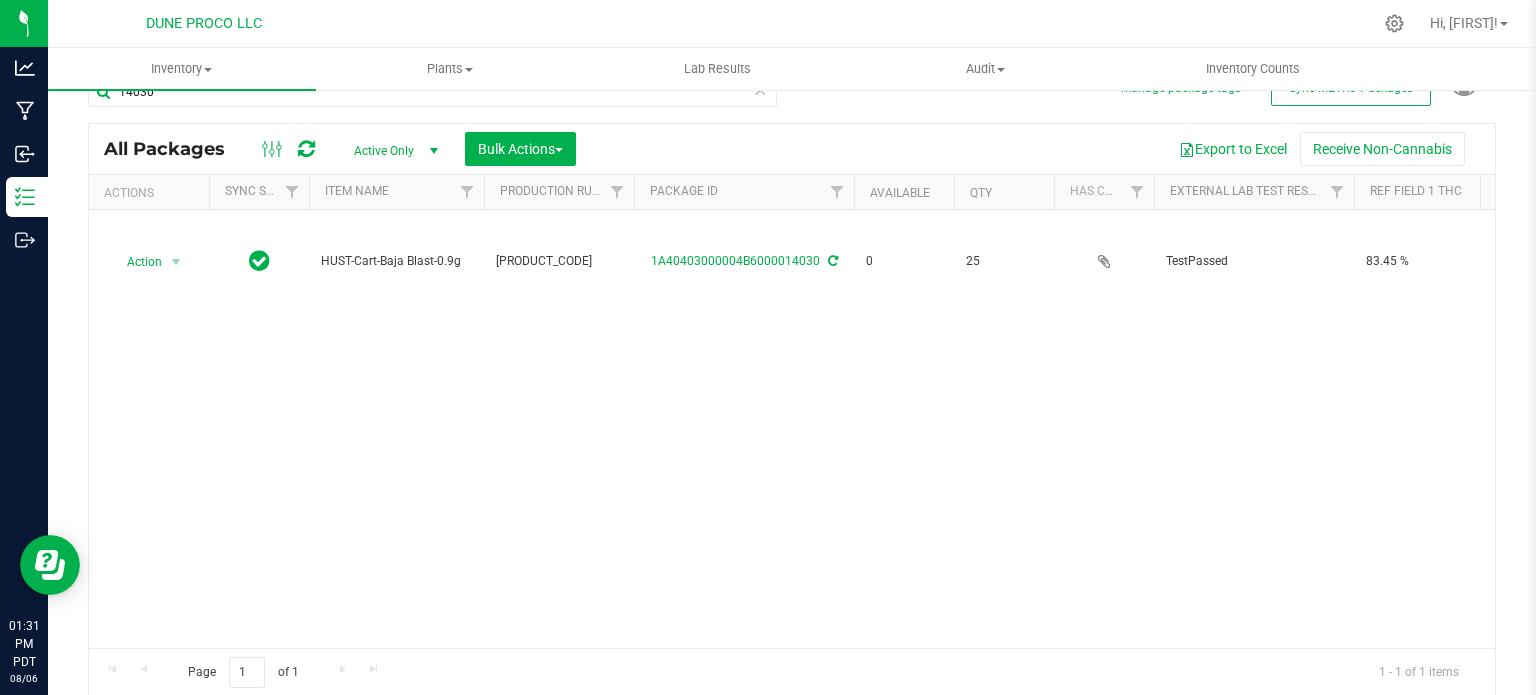 click at bounding box center (865, 23) 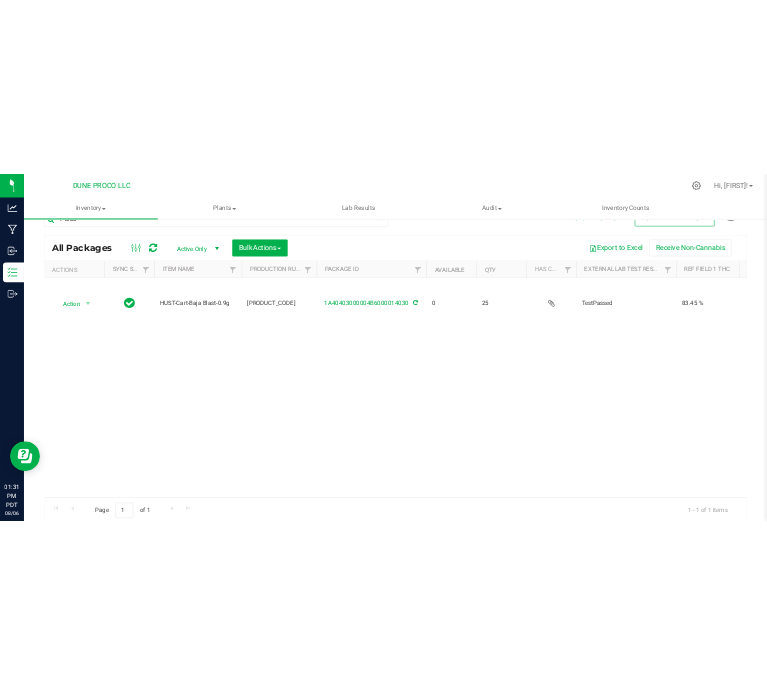 scroll, scrollTop: 34, scrollLeft: 0, axis: vertical 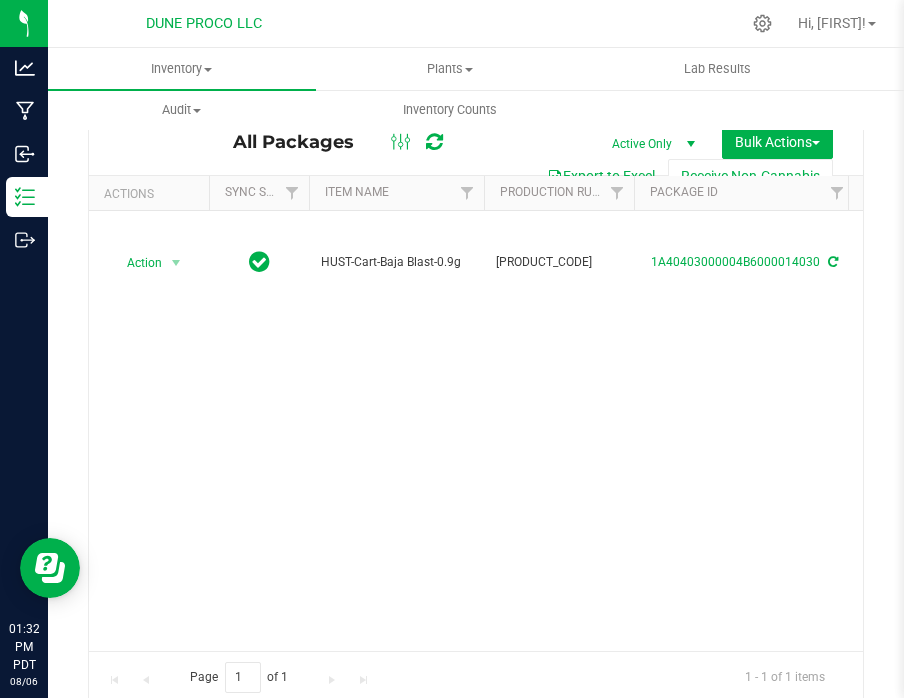 click on "Manage package tags Sync METRC Packages Active Only Active Only Lab Samples Locked All External Internal Bulk Actions Add to manufacturing run" at bounding box center (476, 359) 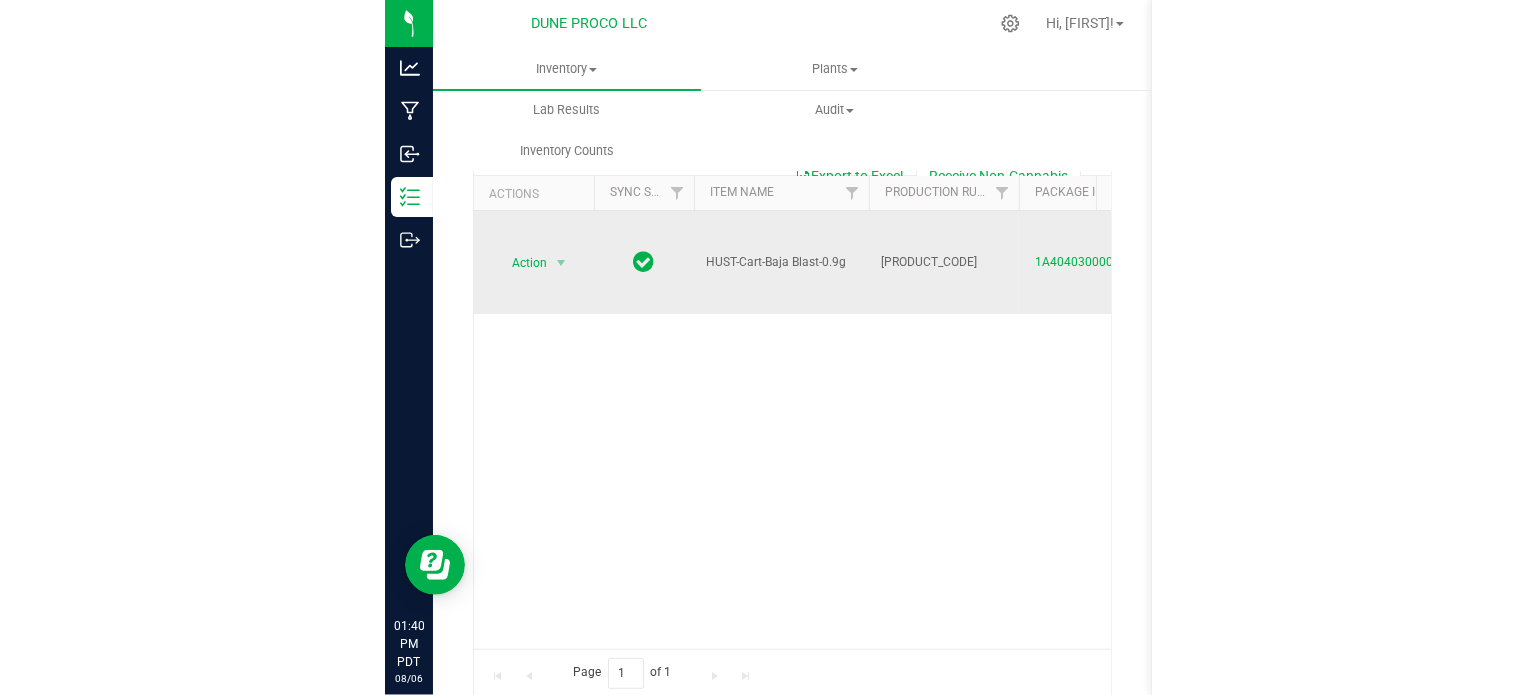 scroll, scrollTop: 0, scrollLeft: 0, axis: both 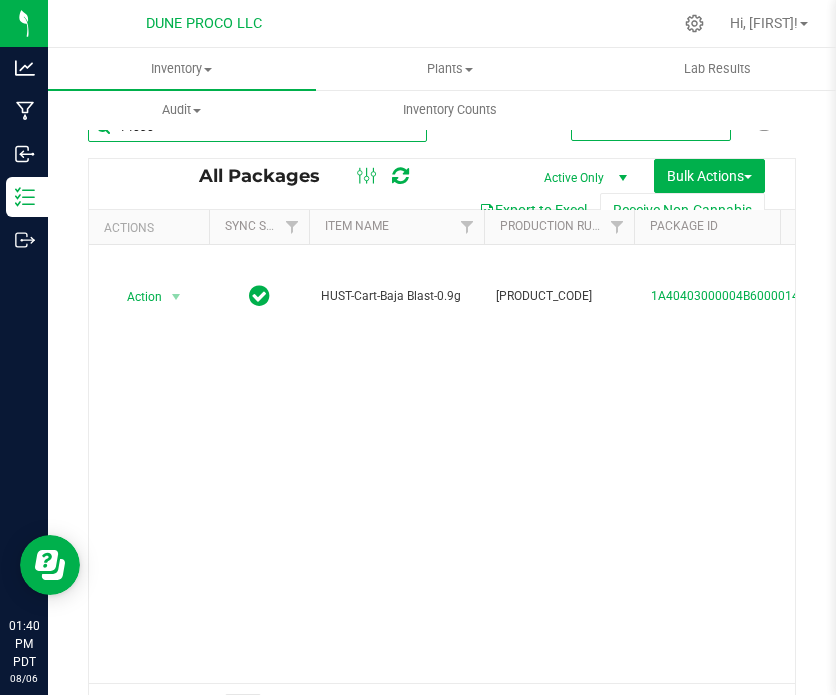 click on "14030" at bounding box center (257, 127) 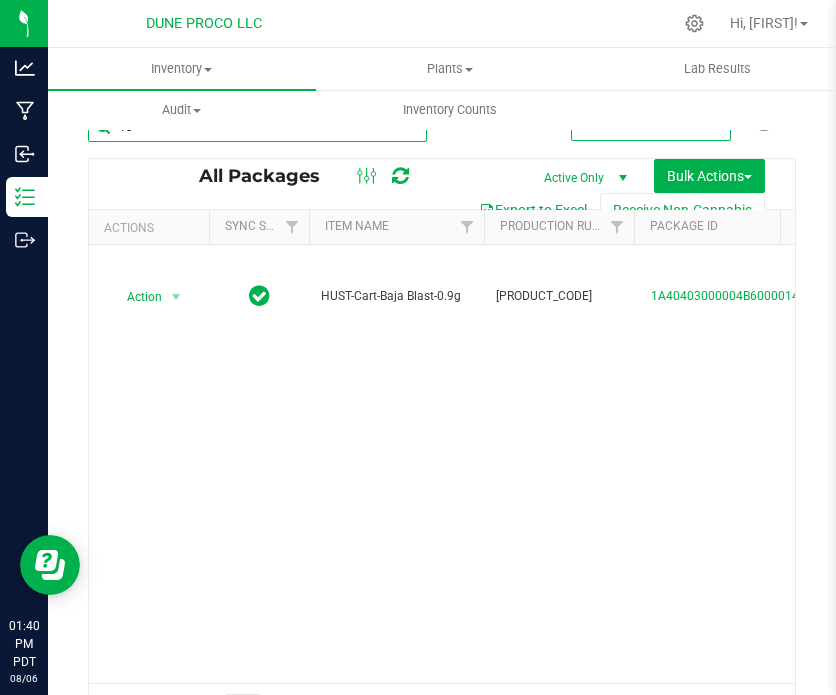 type on "1" 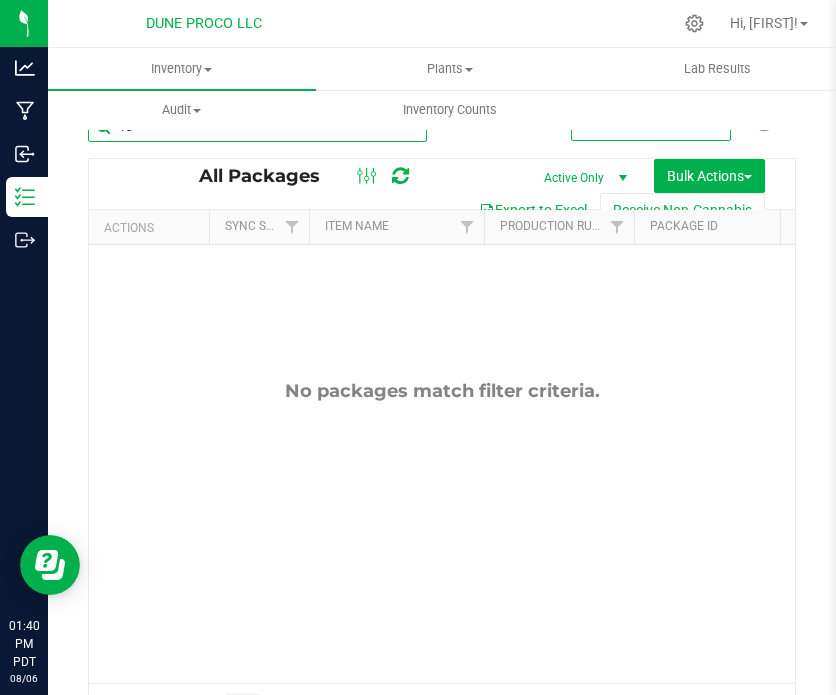 type on "1" 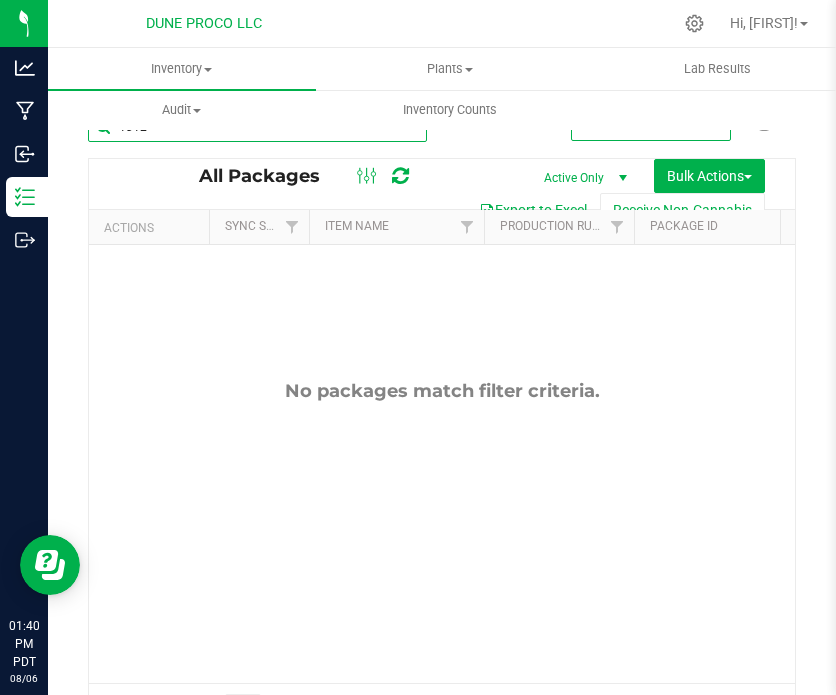 type on "13120" 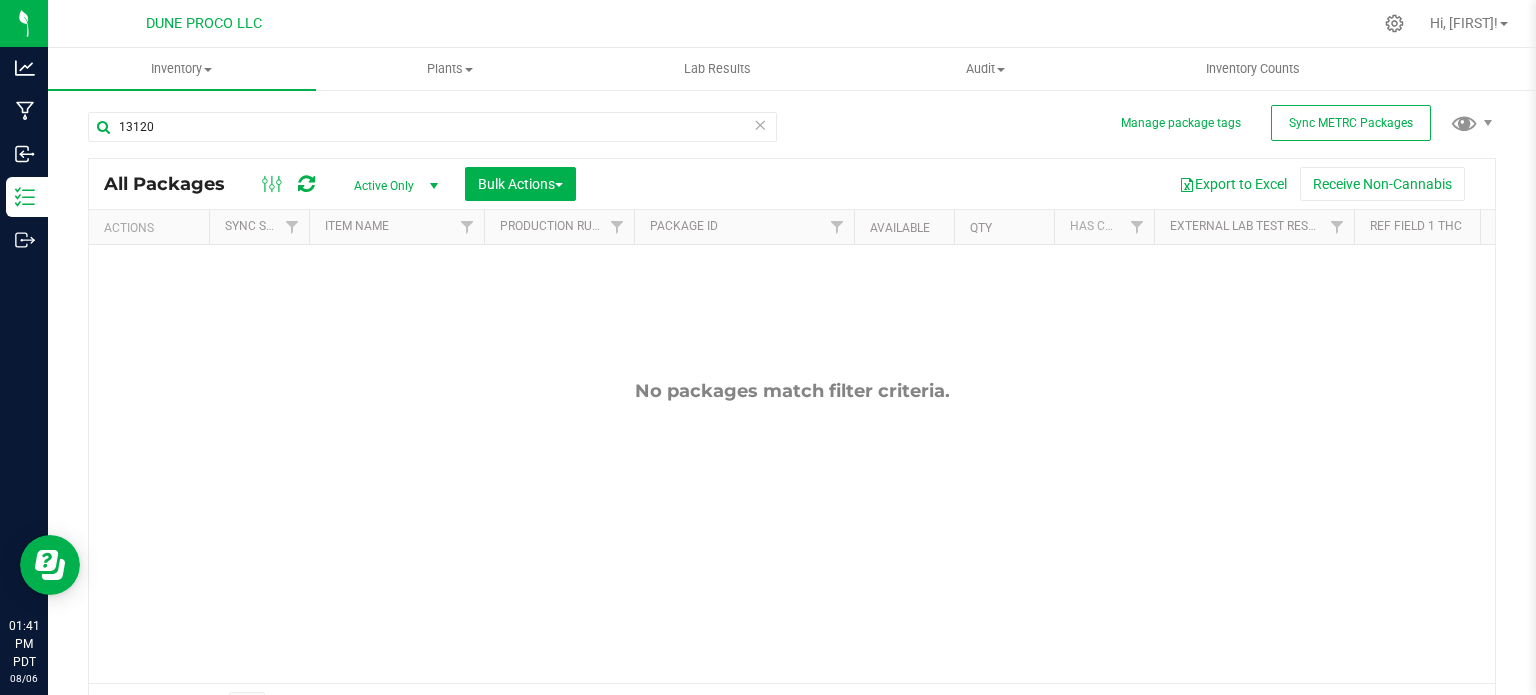 click on "Active Only" at bounding box center [392, 186] 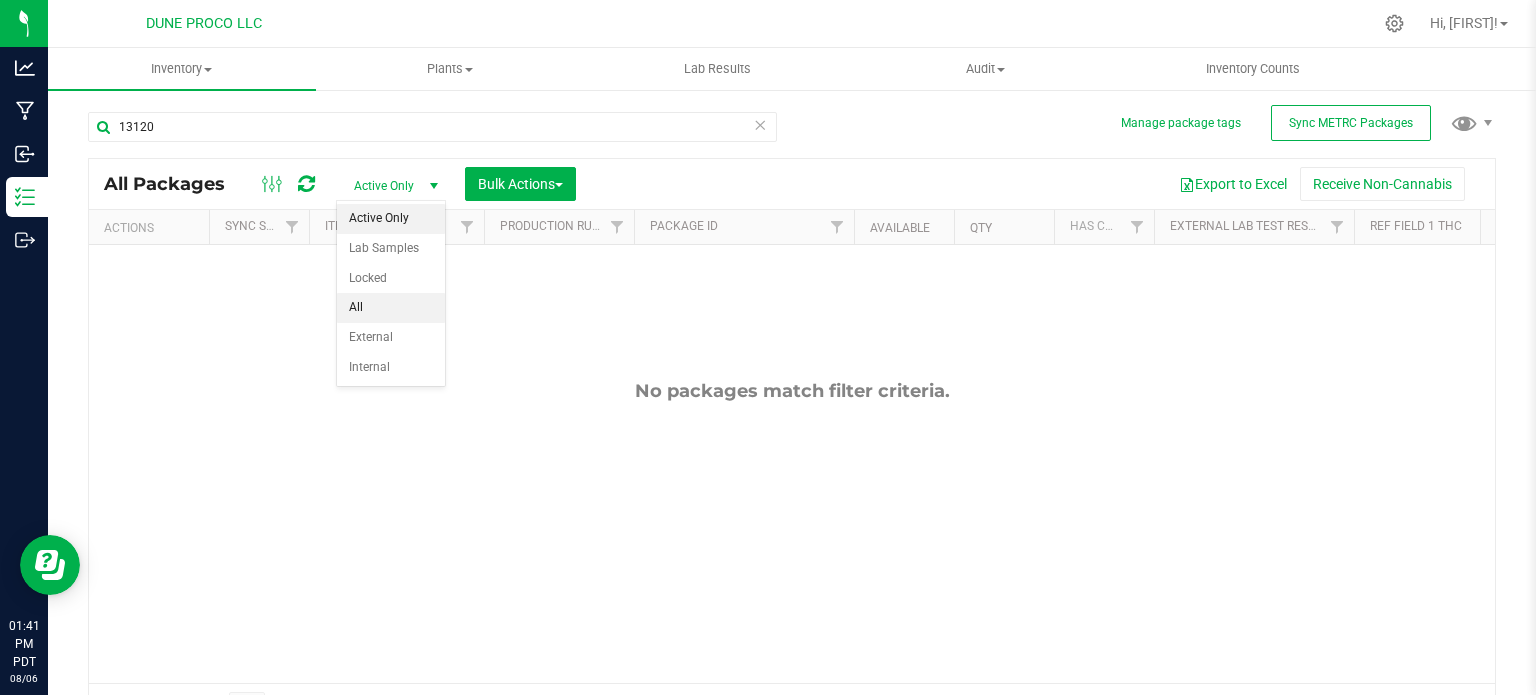click on "All" at bounding box center [391, 308] 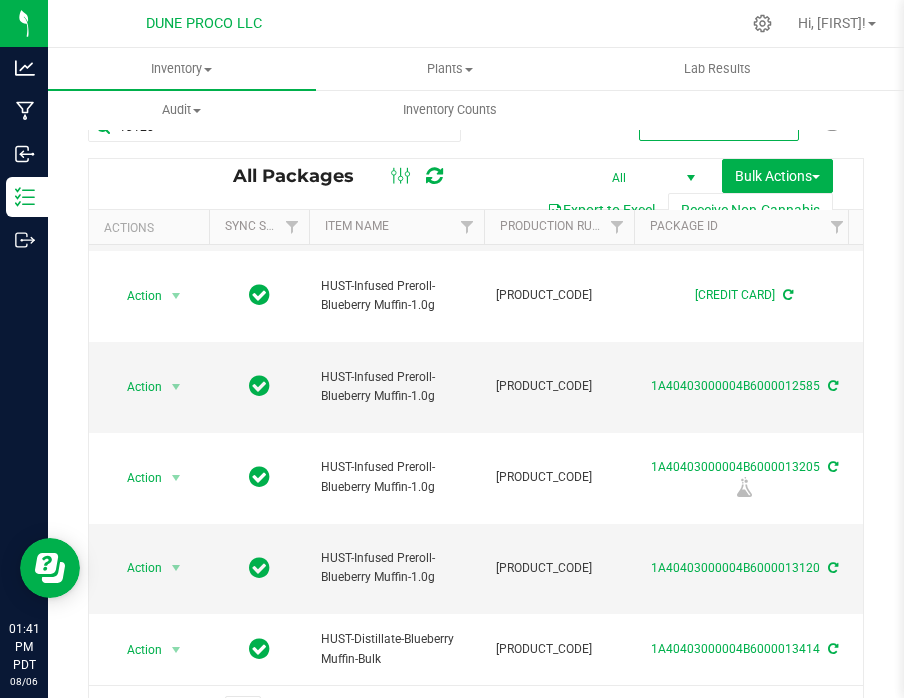 scroll, scrollTop: 915, scrollLeft: 0, axis: vertical 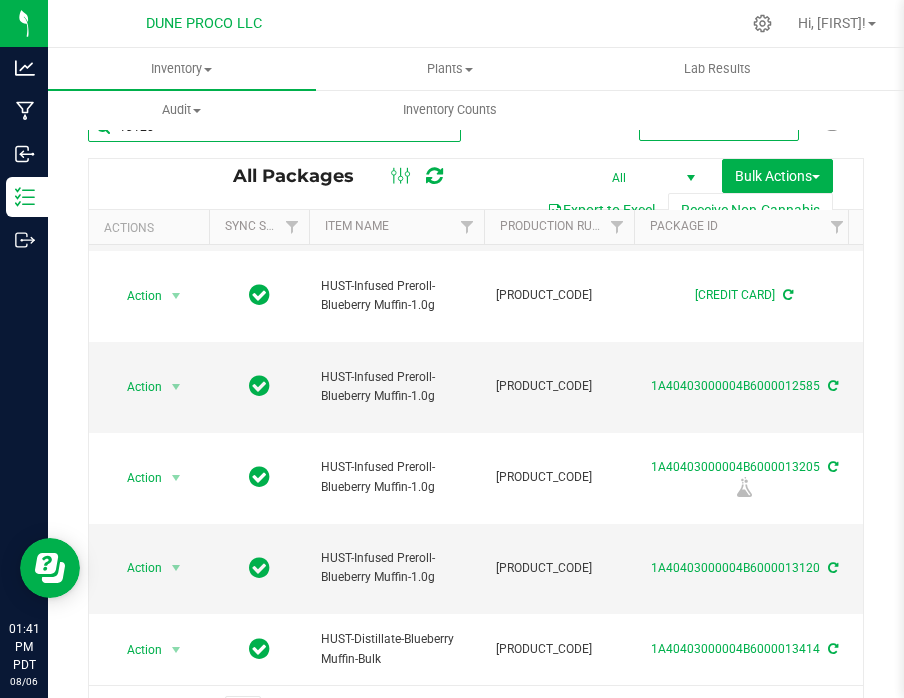 click on "13120" at bounding box center [274, 127] 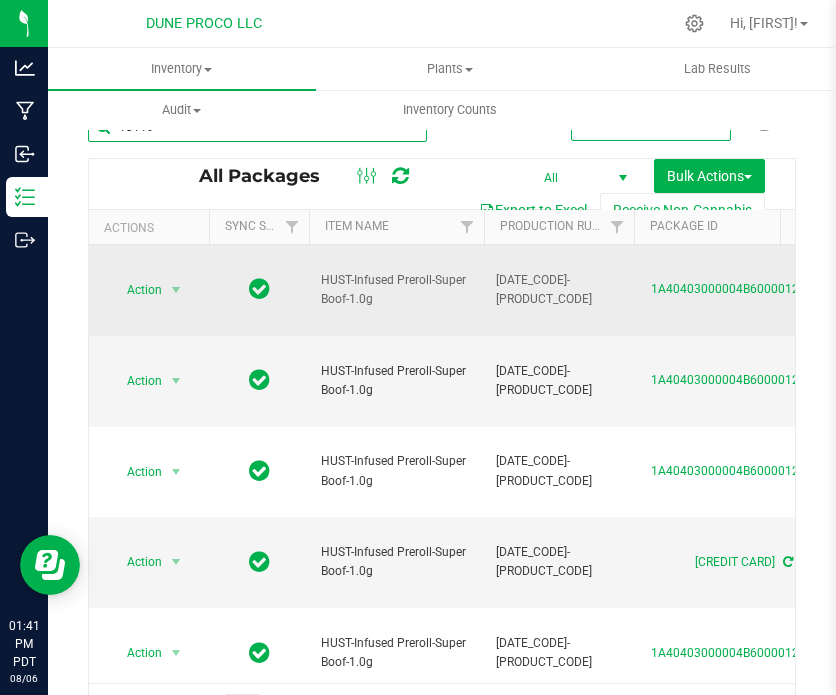 scroll, scrollTop: 0, scrollLeft: 162, axis: horizontal 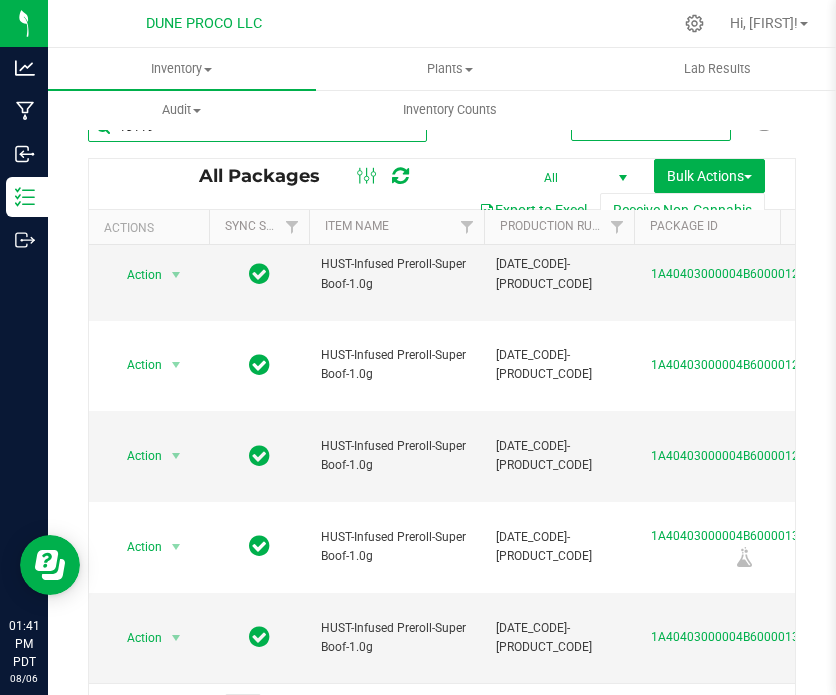 click on "13119" at bounding box center [257, 127] 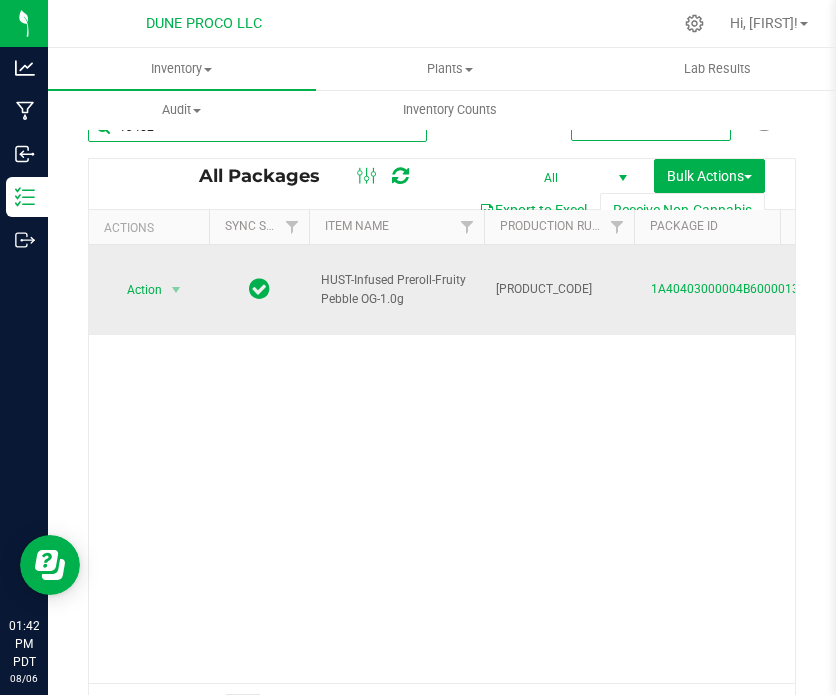 scroll, scrollTop: 0, scrollLeft: 172, axis: horizontal 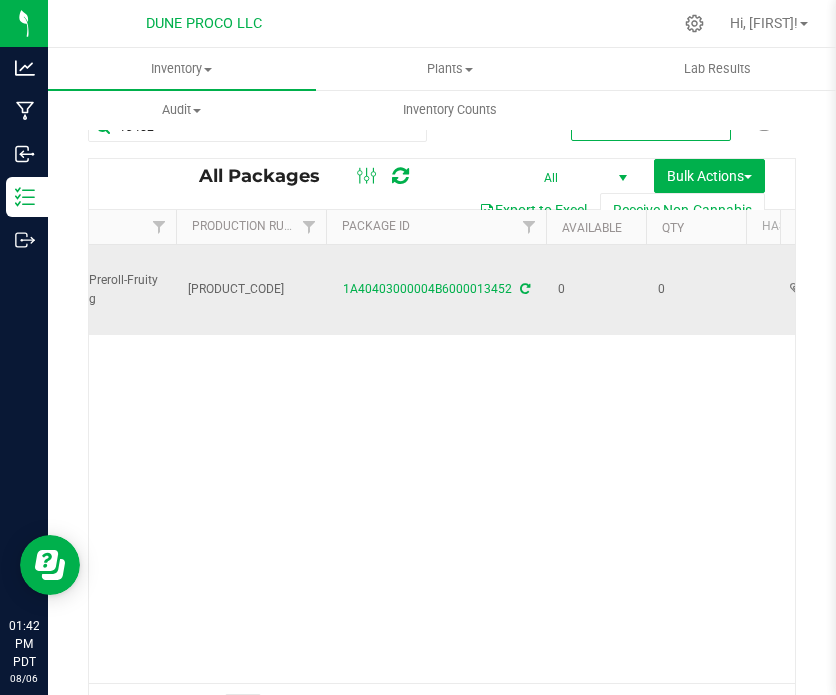 drag, startPoint x: 262, startPoint y: 284, endPoint x: 188, endPoint y: 282, distance: 74.02702 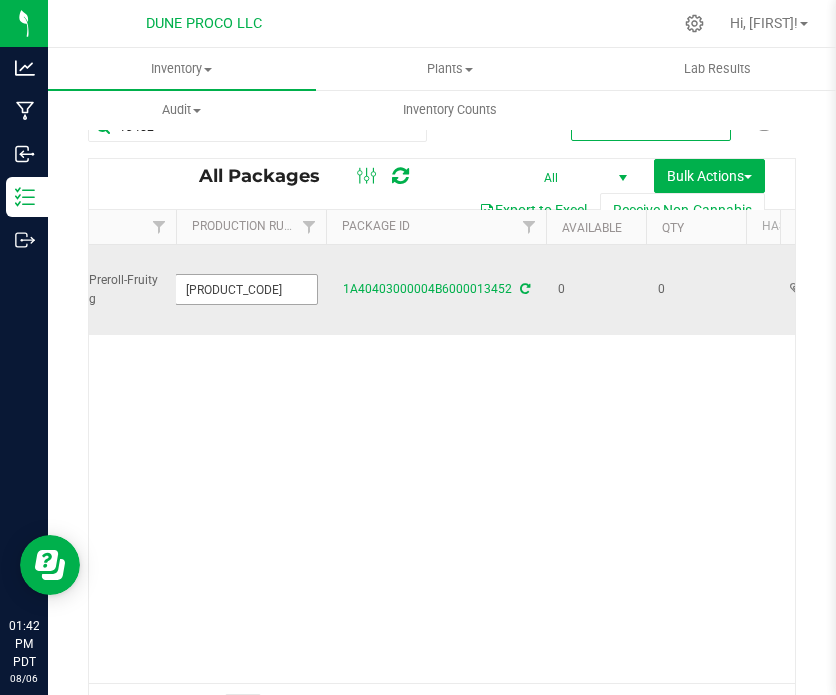 click on "[PRODUCT_CODE]" at bounding box center (246, 289) 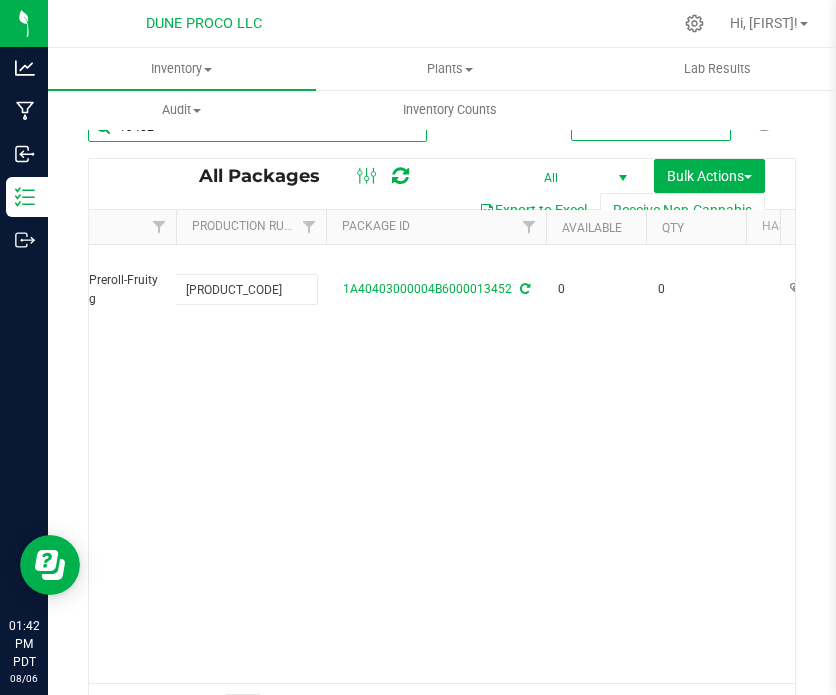 click on "13452" at bounding box center (257, 127) 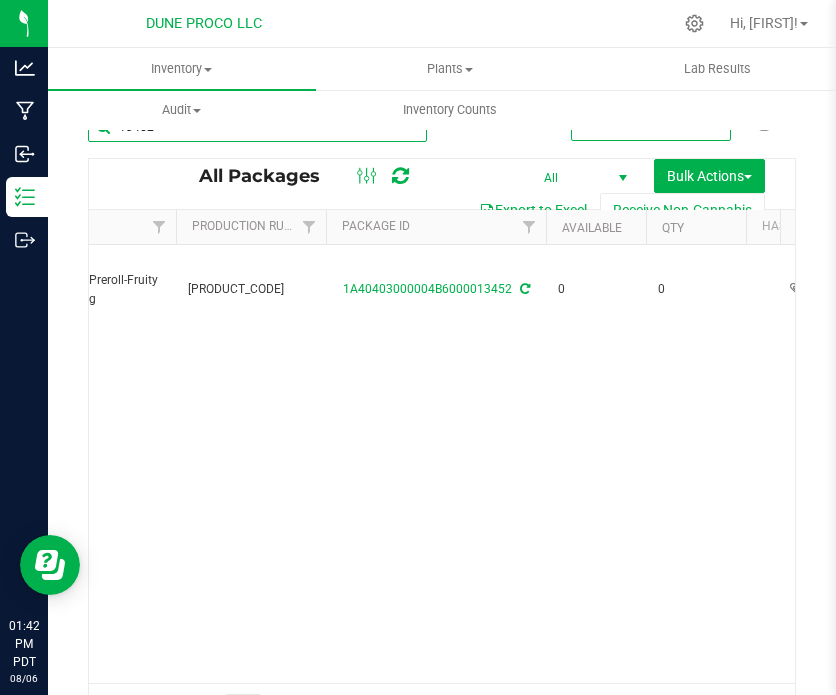 click on "13452" at bounding box center [257, 127] 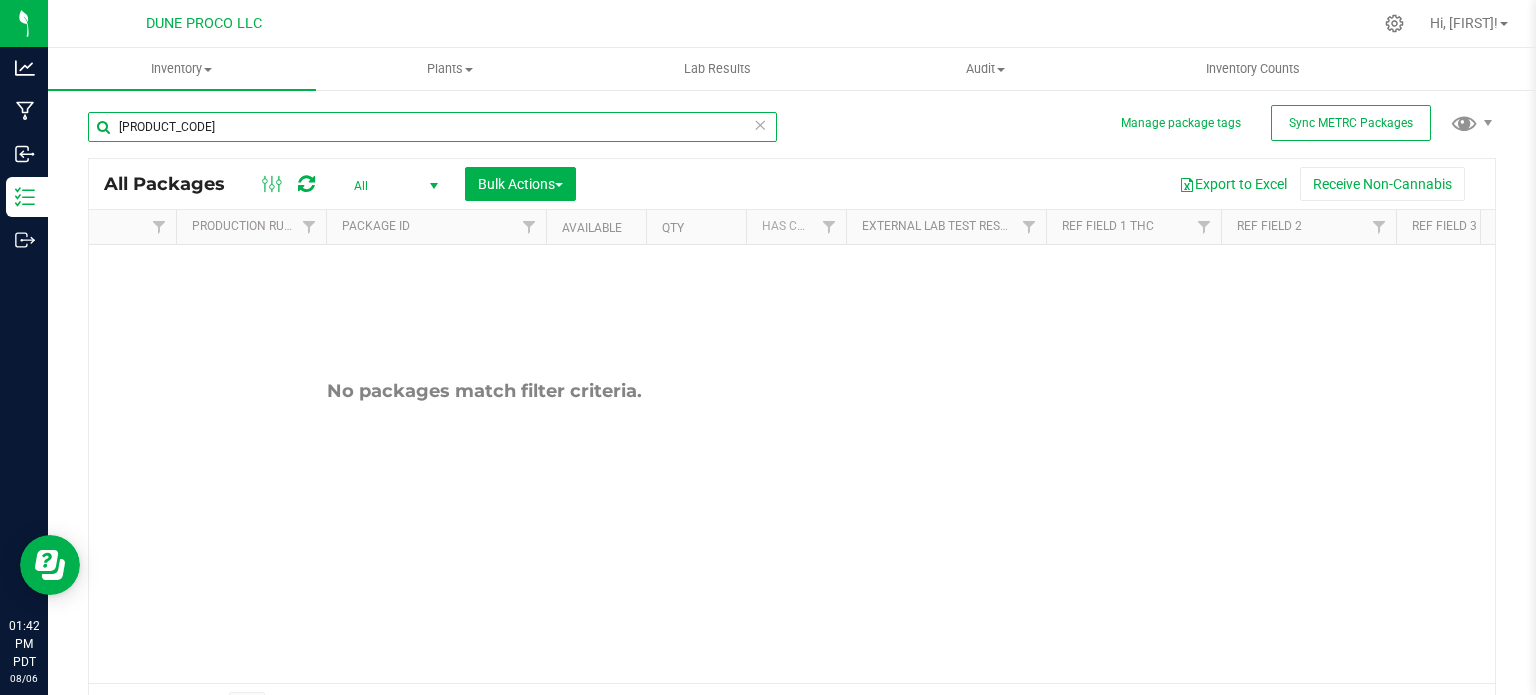 click on "[PRODUCT_CODE]" at bounding box center [432, 127] 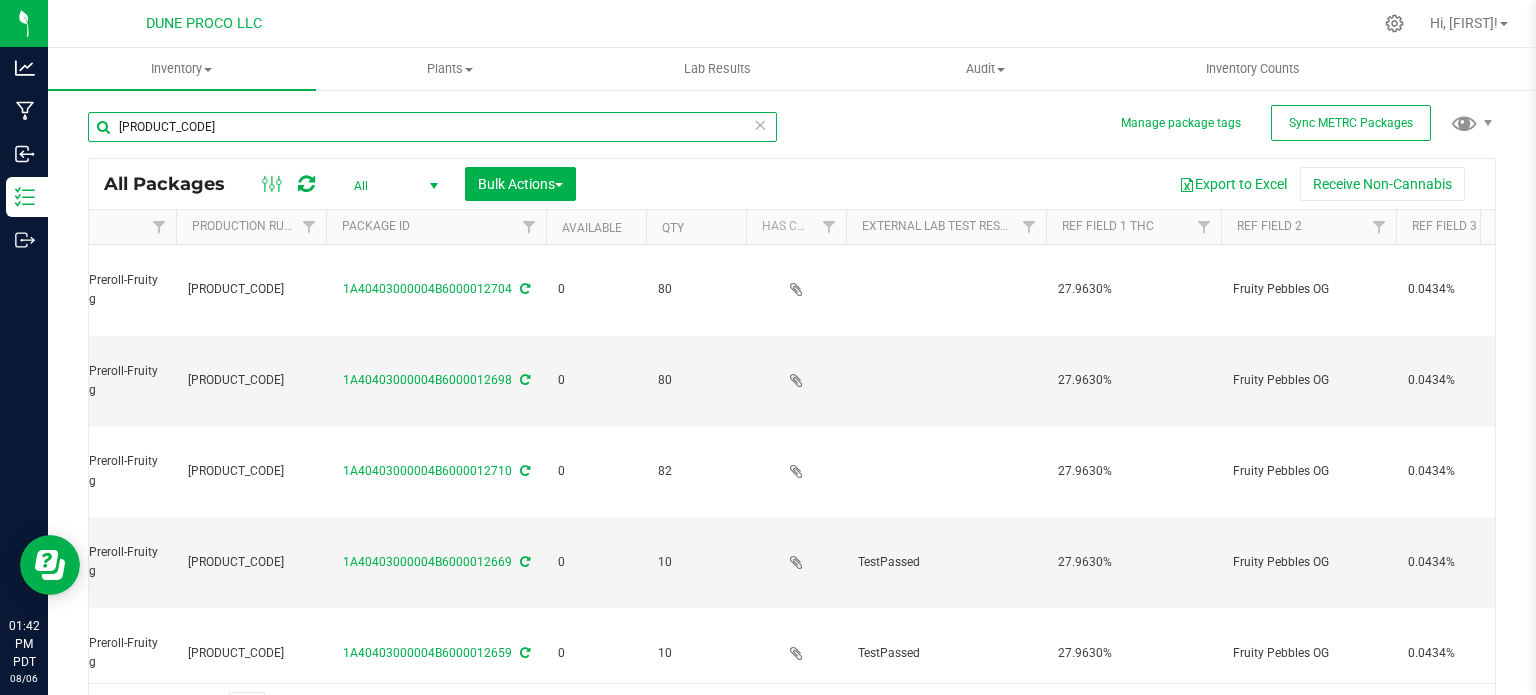 scroll, scrollTop: 4, scrollLeft: 148, axis: both 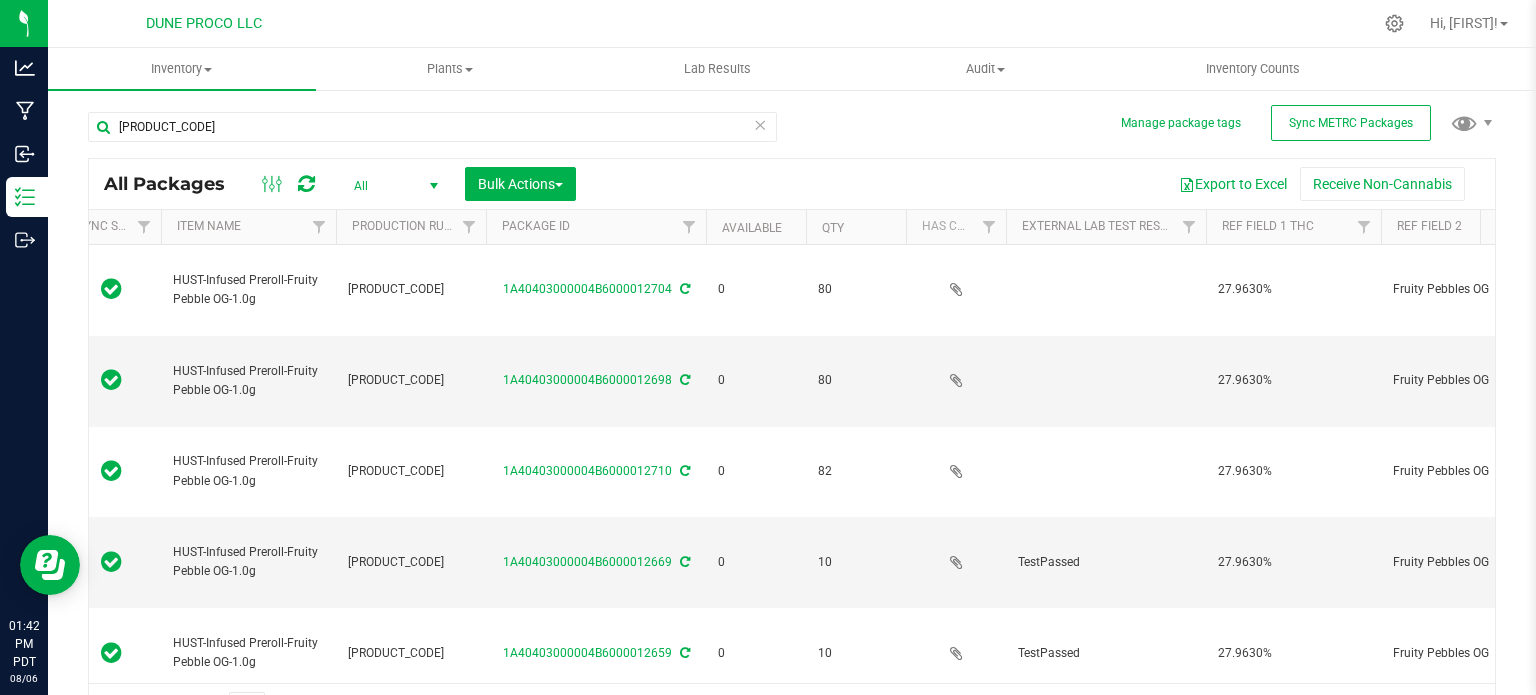 click on "Available" at bounding box center [756, 227] 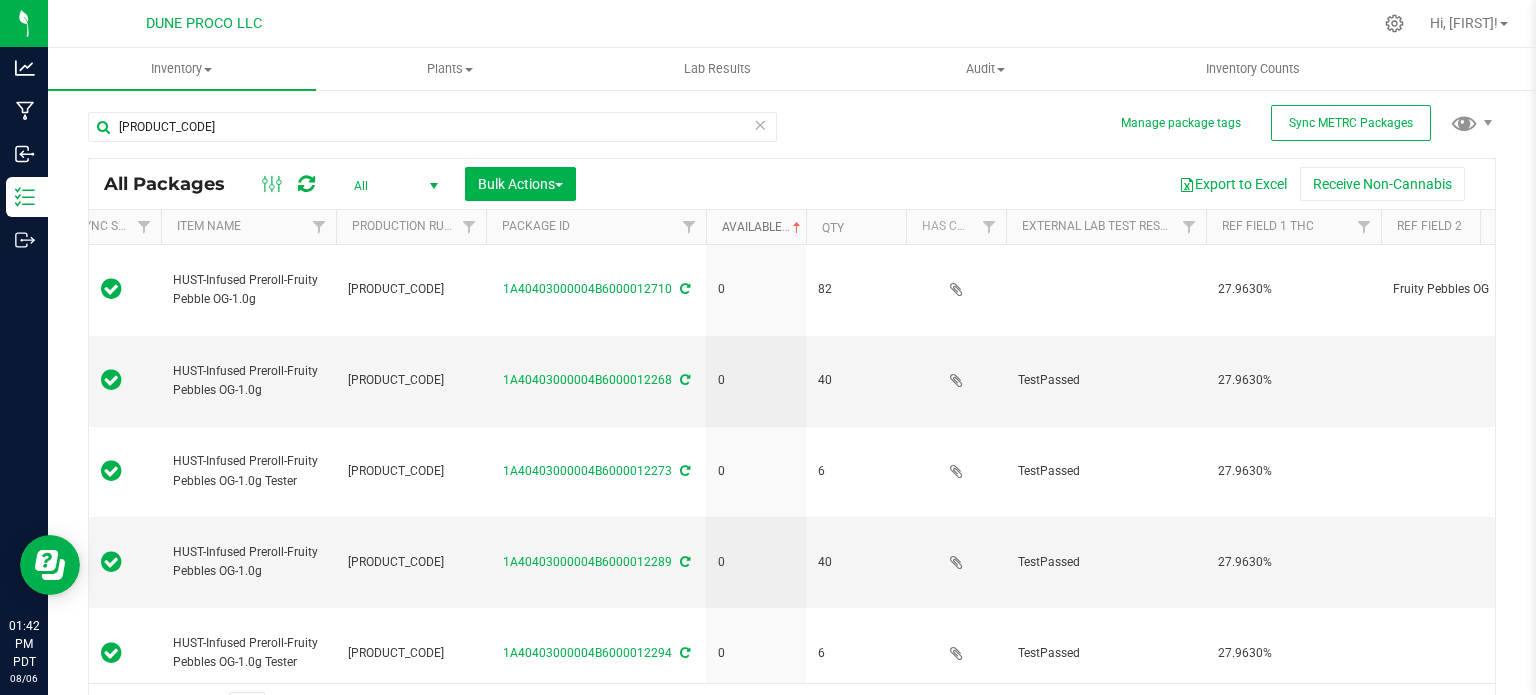 click at bounding box center (797, 228) 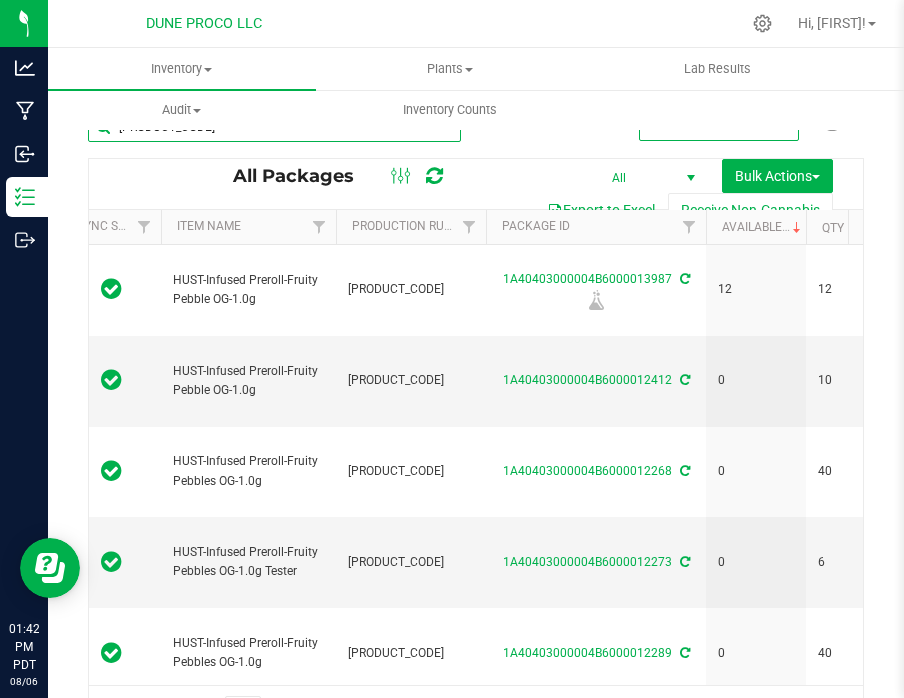 click on "[PRODUCT_CODE]" at bounding box center [274, 127] 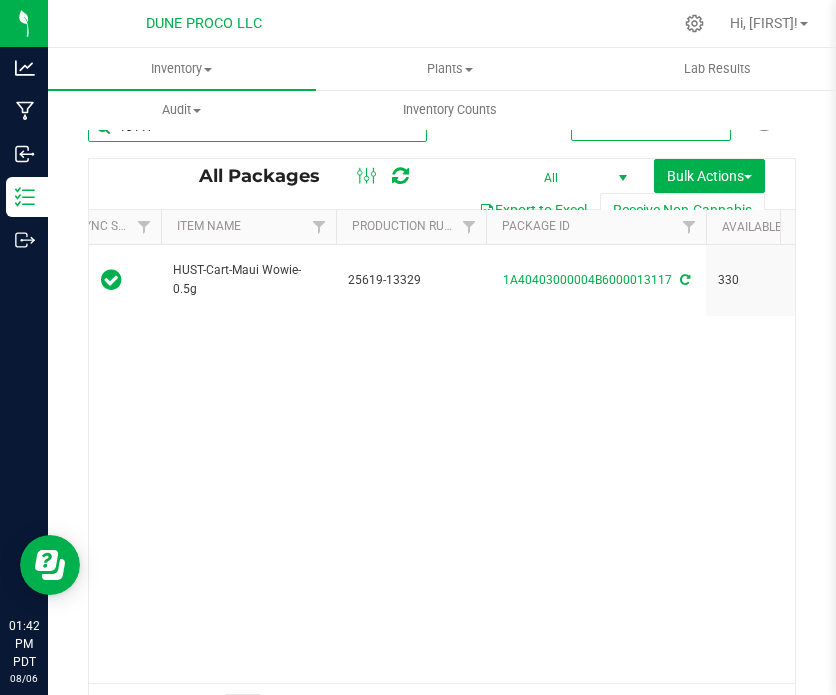scroll, scrollTop: 0, scrollLeft: 356, axis: horizontal 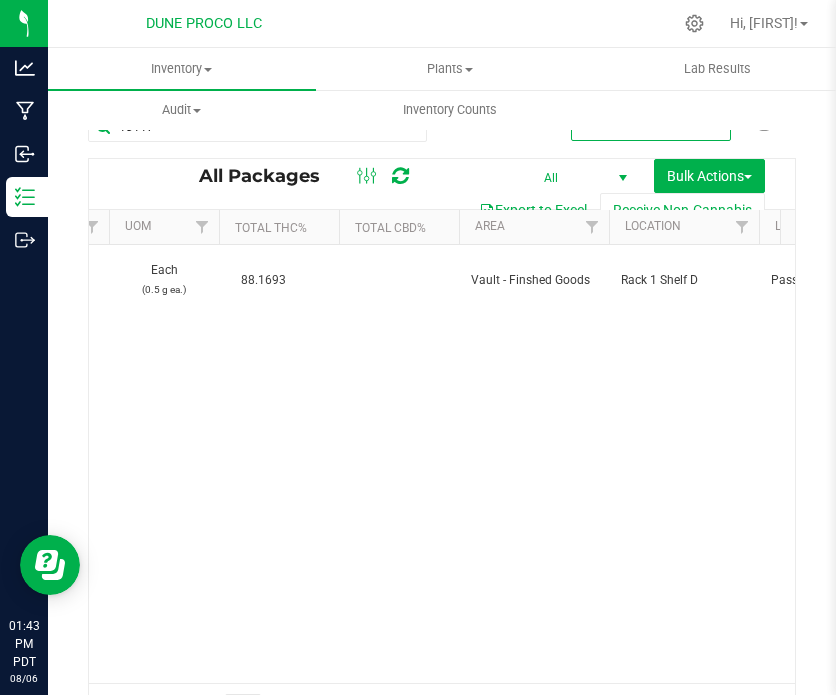 drag, startPoint x: 576, startPoint y: 377, endPoint x: 1166, endPoint y: 358, distance: 590.30585 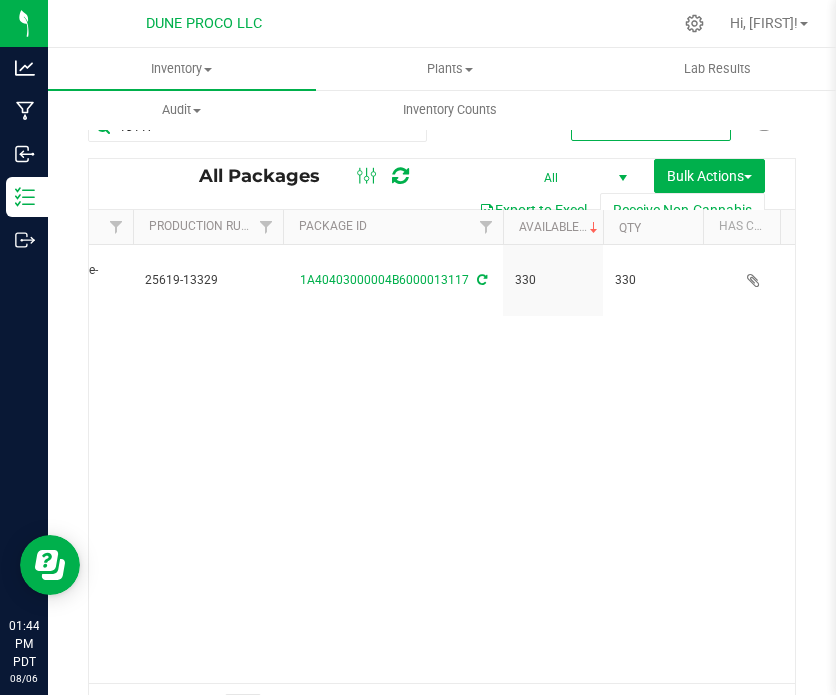 scroll, scrollTop: 0, scrollLeft: 391, axis: horizontal 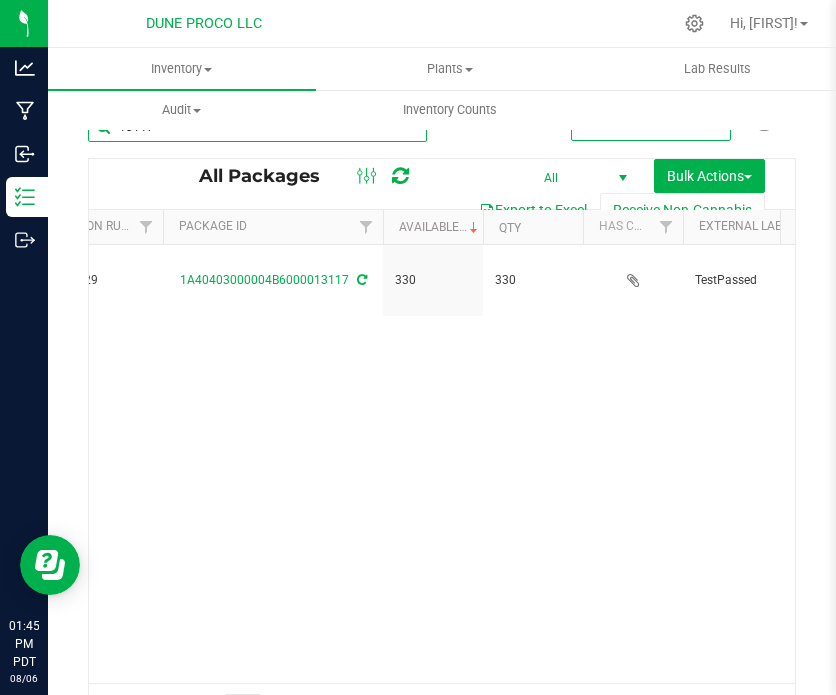 click on "13117" at bounding box center (257, 127) 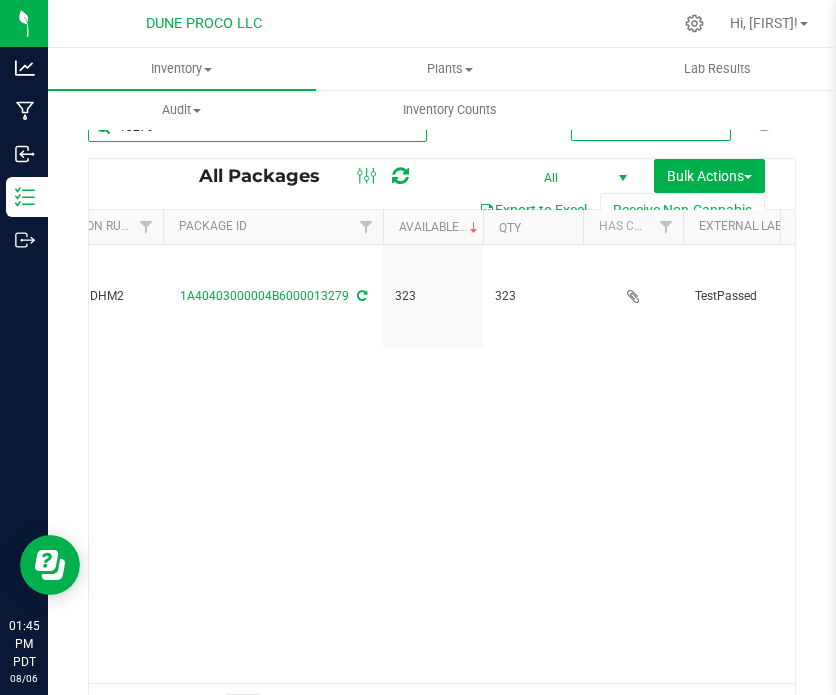 scroll, scrollTop: 0, scrollLeft: 687, axis: horizontal 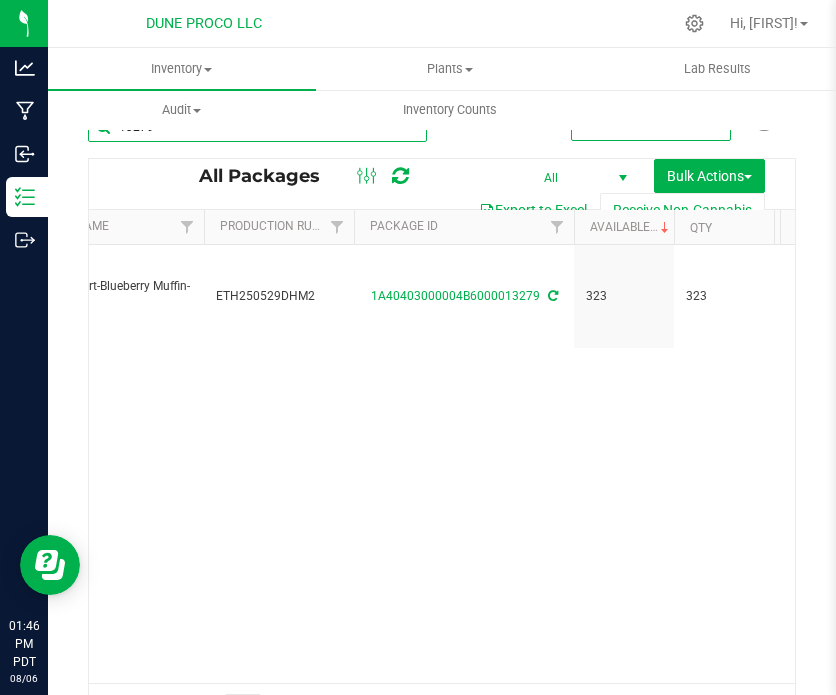 click on "13279" at bounding box center [257, 127] 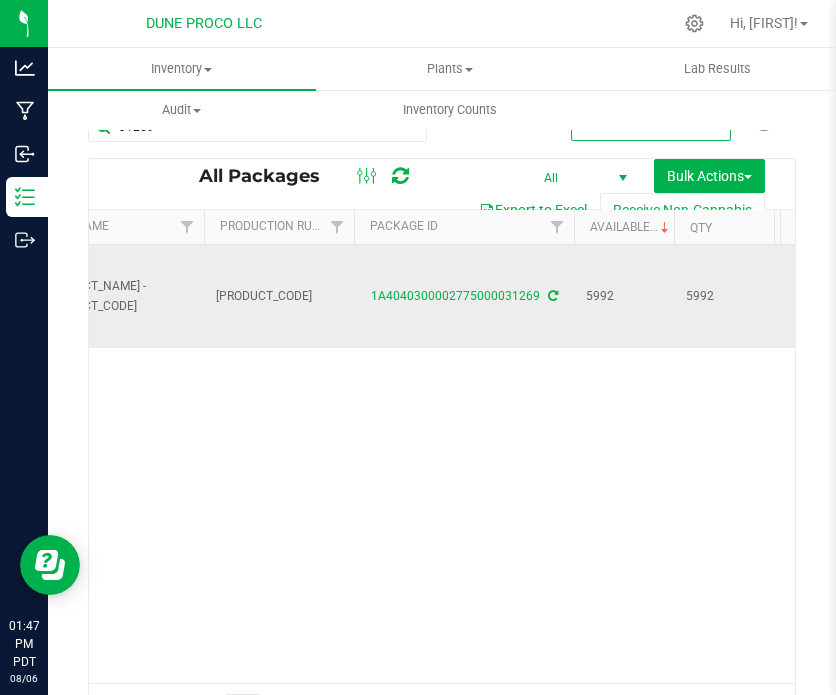 scroll, scrollTop: 0, scrollLeft: 0, axis: both 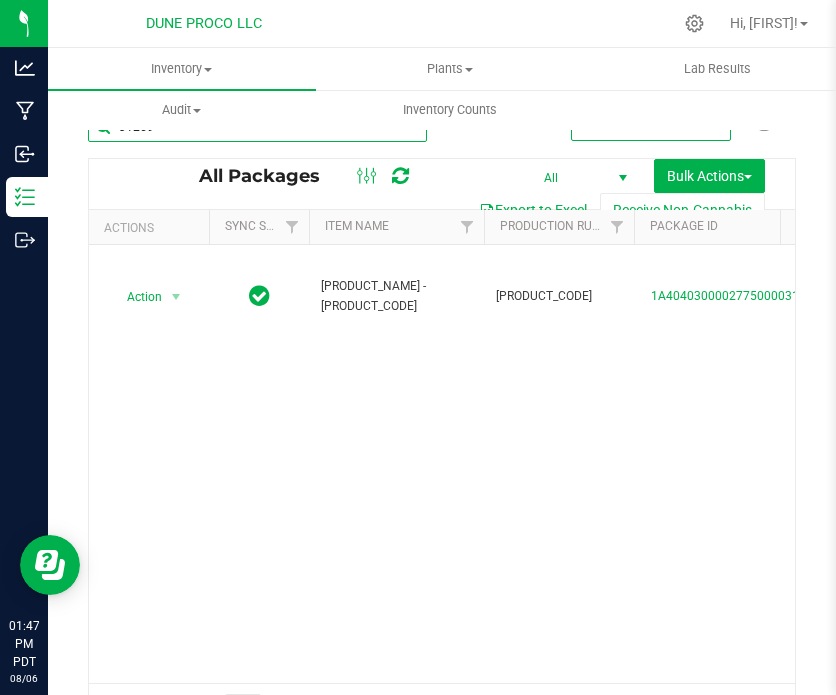 click on "31269" at bounding box center (257, 127) 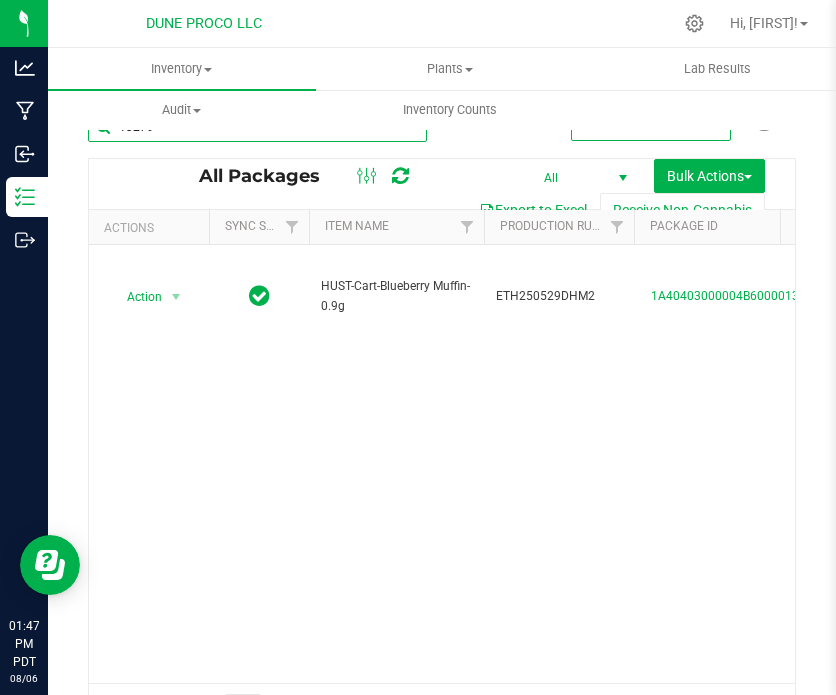 scroll, scrollTop: 0, scrollLeft: 158, axis: horizontal 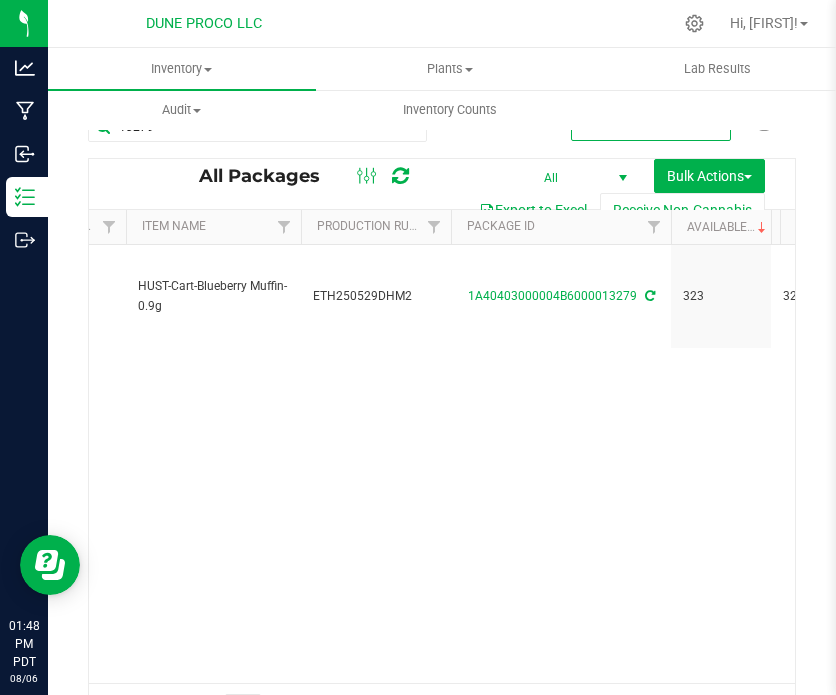 click on "Audit
Inventory auditing
Package history" at bounding box center [182, 110] 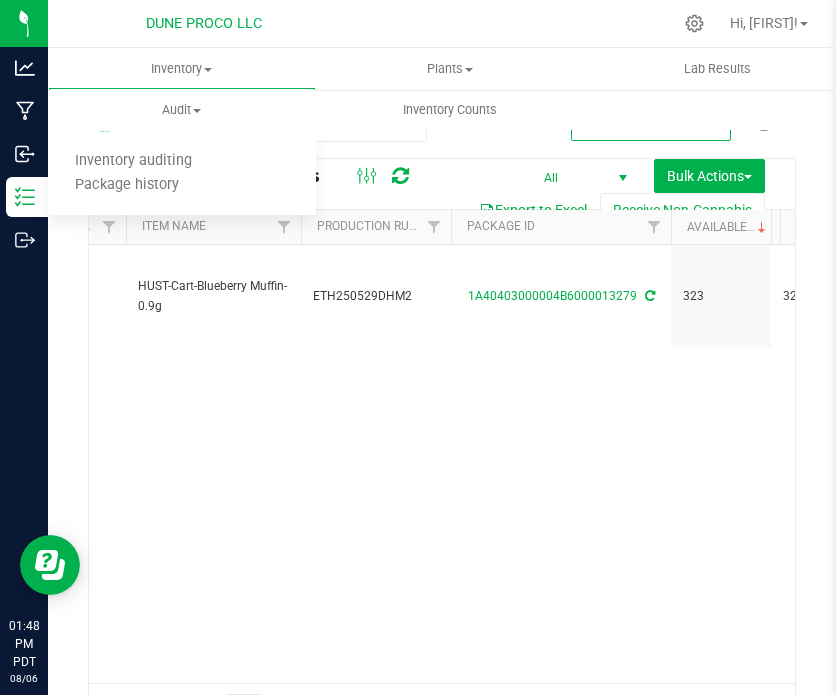 click on "Audit
Inventory auditing
Package history" at bounding box center (182, 110) 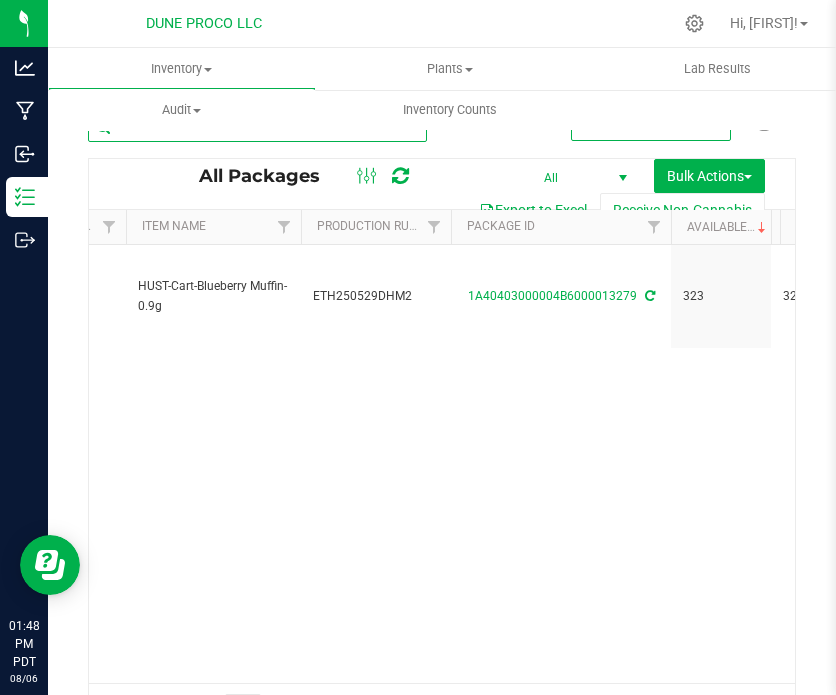 click on "13279" at bounding box center (257, 127) 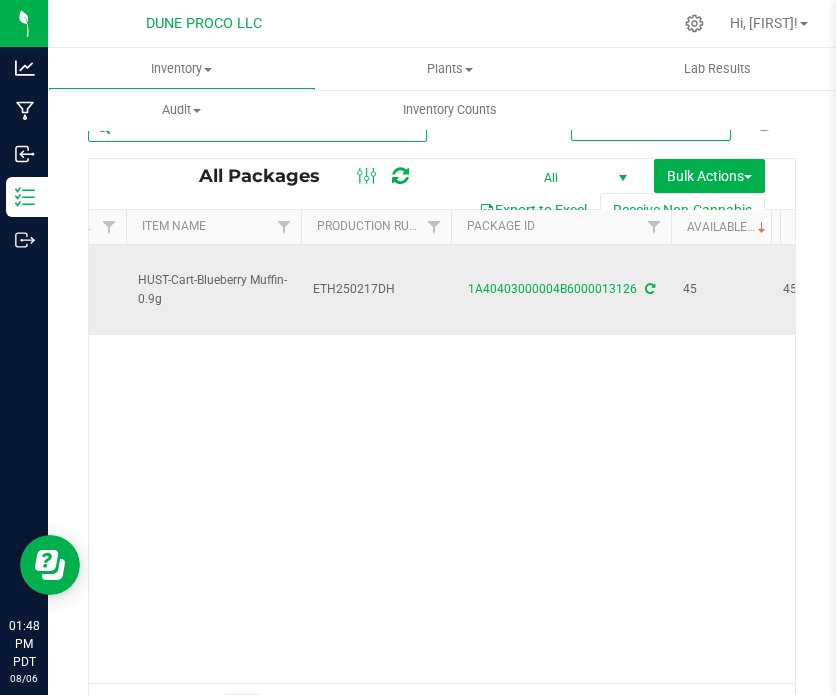 scroll, scrollTop: 0, scrollLeft: 196, axis: horizontal 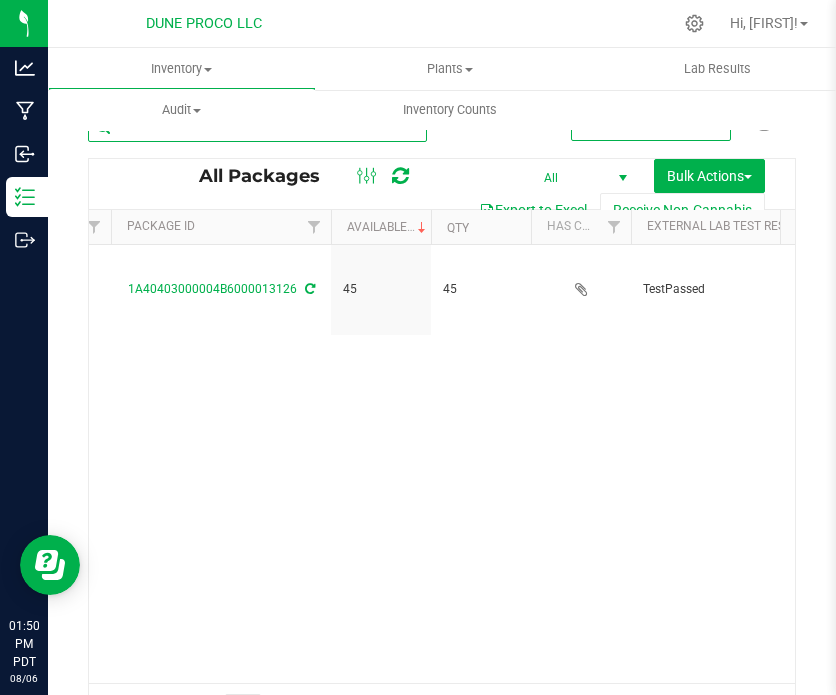 click on "13126" at bounding box center (257, 127) 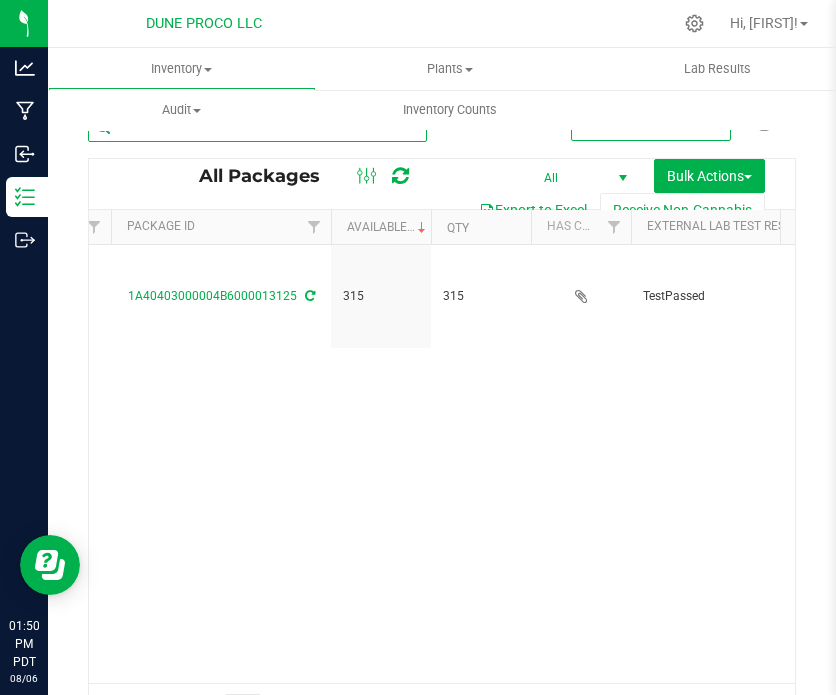 scroll, scrollTop: 0, scrollLeft: 148, axis: horizontal 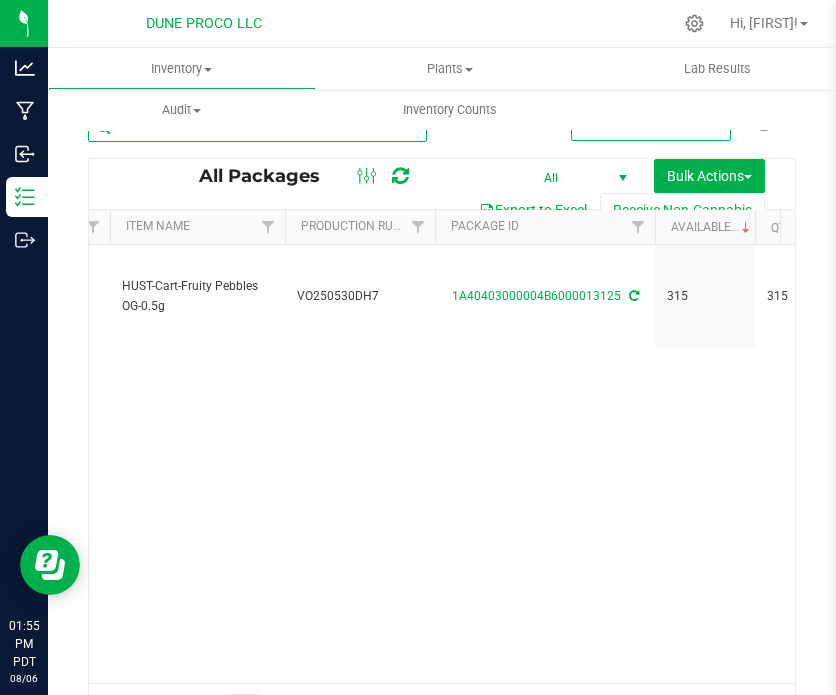 click on "13125" at bounding box center (257, 127) 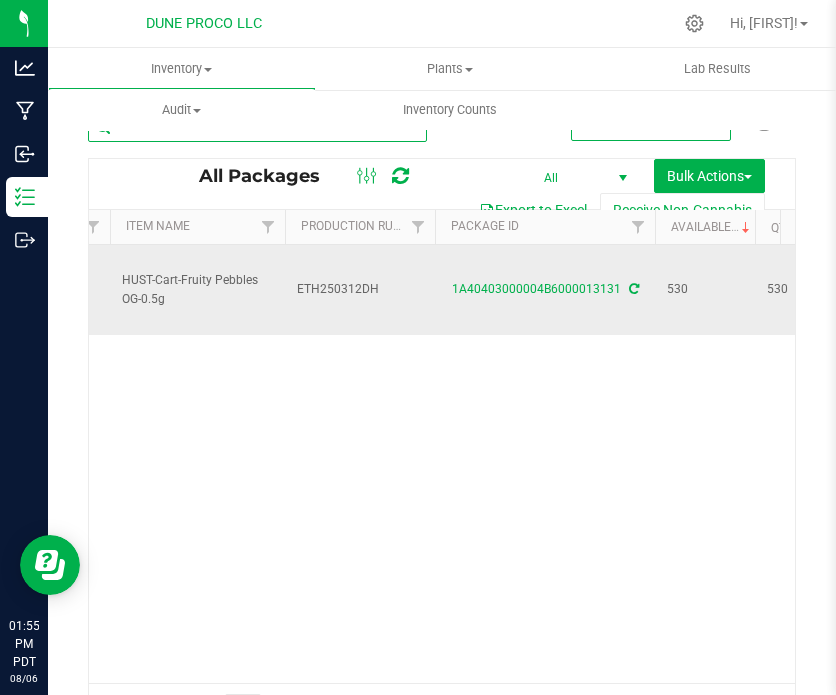 scroll, scrollTop: 0, scrollLeft: 452, axis: horizontal 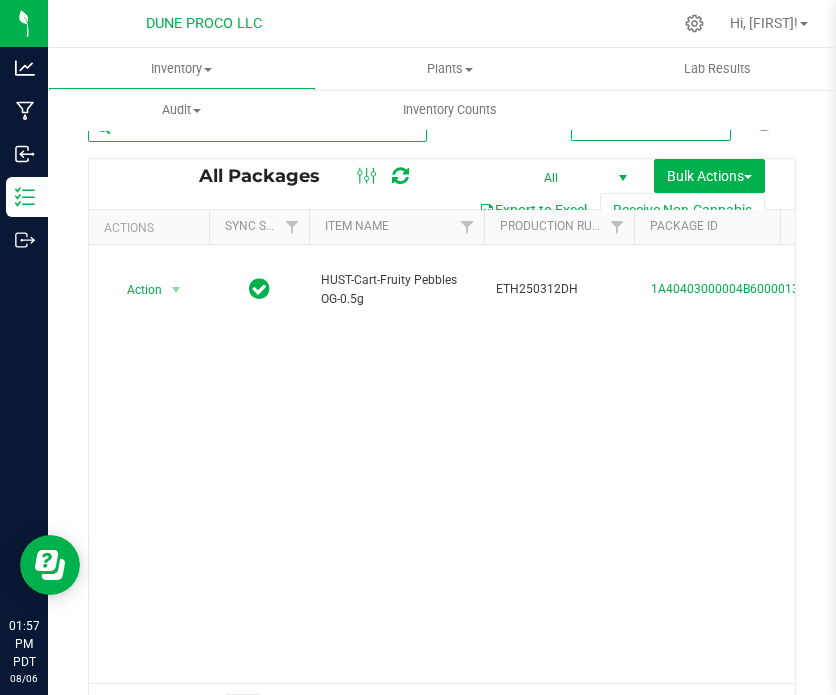 click on "13131" at bounding box center (257, 127) 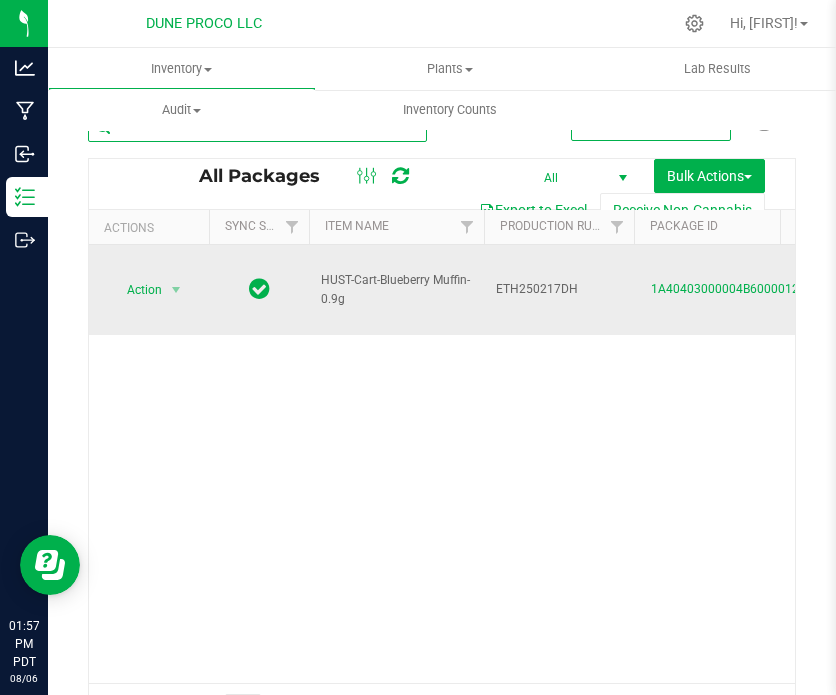 scroll, scrollTop: 0, scrollLeft: 315, axis: horizontal 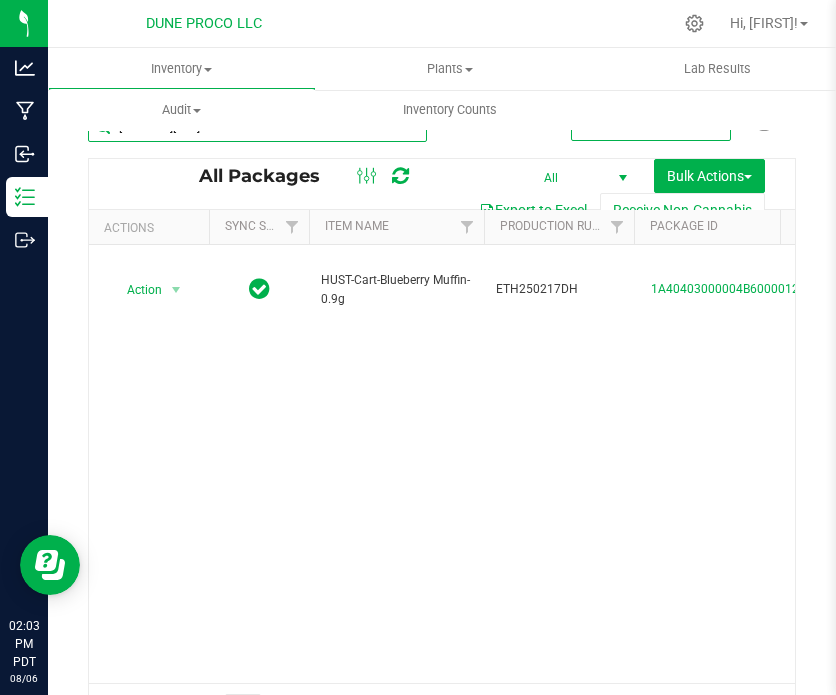 click on "[NUMBER][URL]" at bounding box center (257, 127) 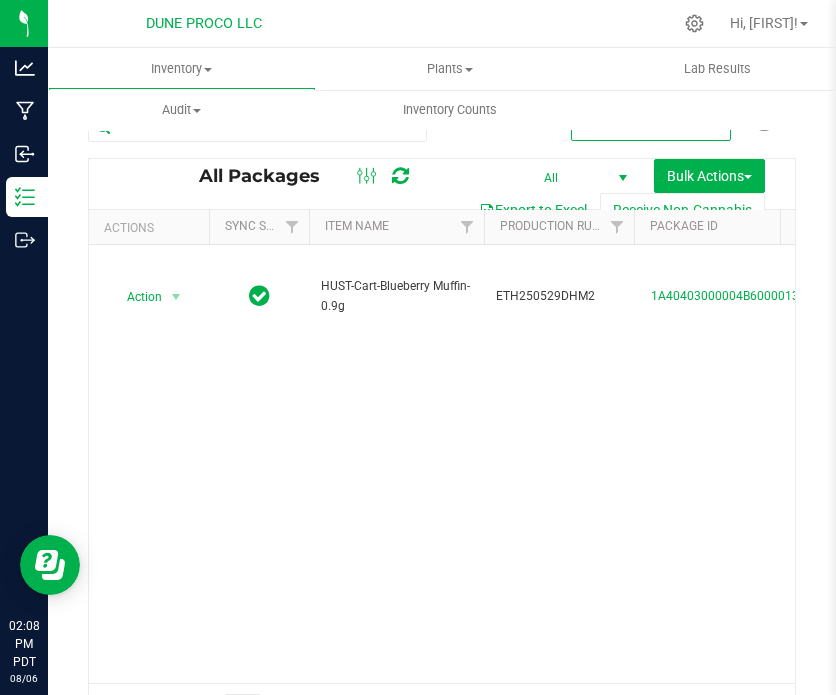 click on "Action Action Adjust qty Create package Edit attributes Global inventory Locate package Lock package Package audit log Print package label Print product labels Record a lab result Retag package See history Take lab sample [PRODUCT_NAME] [PRODUCT_CODE] [ID] TestPassed [PERCENTAGE]% [PRODUCT_NAME] [PERCENTAGE]% Created Each (0.9 g ea.) Vault - Finshed Goods" at bounding box center [442, 464] 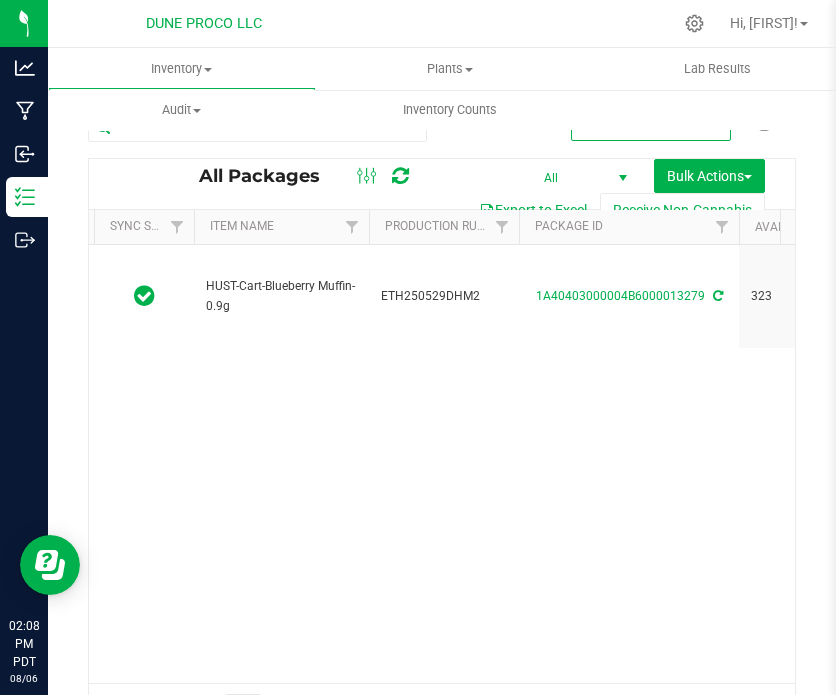 scroll, scrollTop: 0, scrollLeft: 116, axis: horizontal 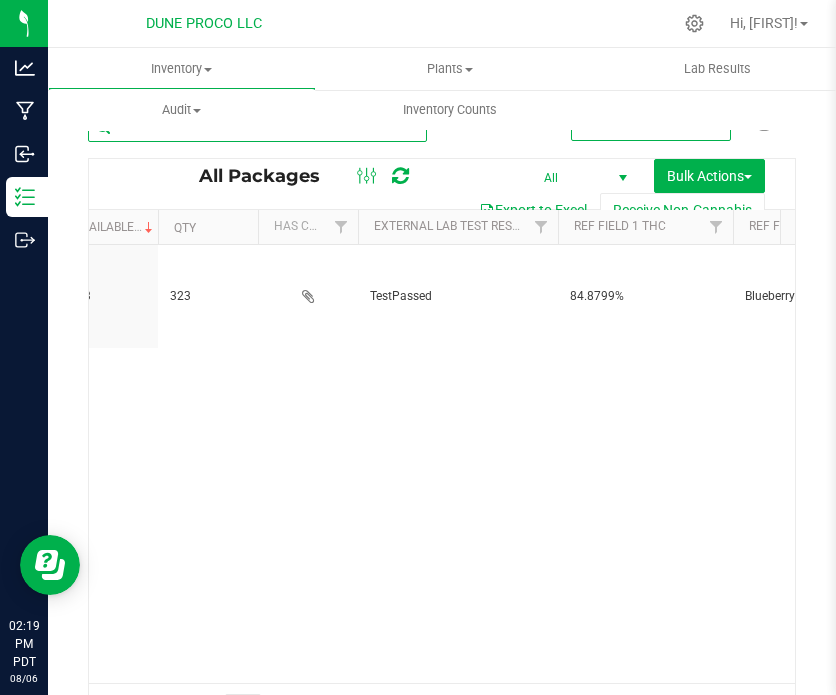 click on "13279" at bounding box center (257, 127) 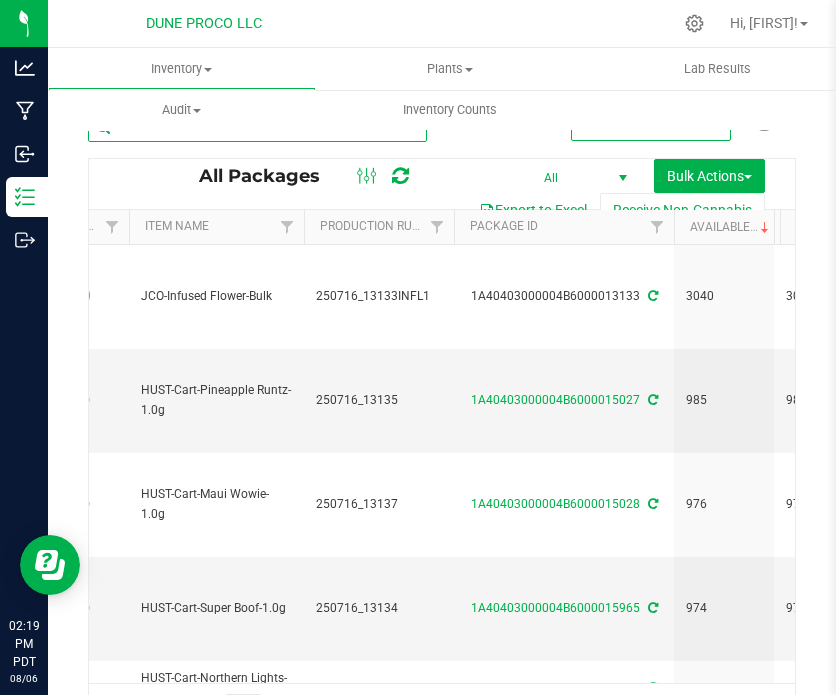 click on "1313" at bounding box center [257, 127] 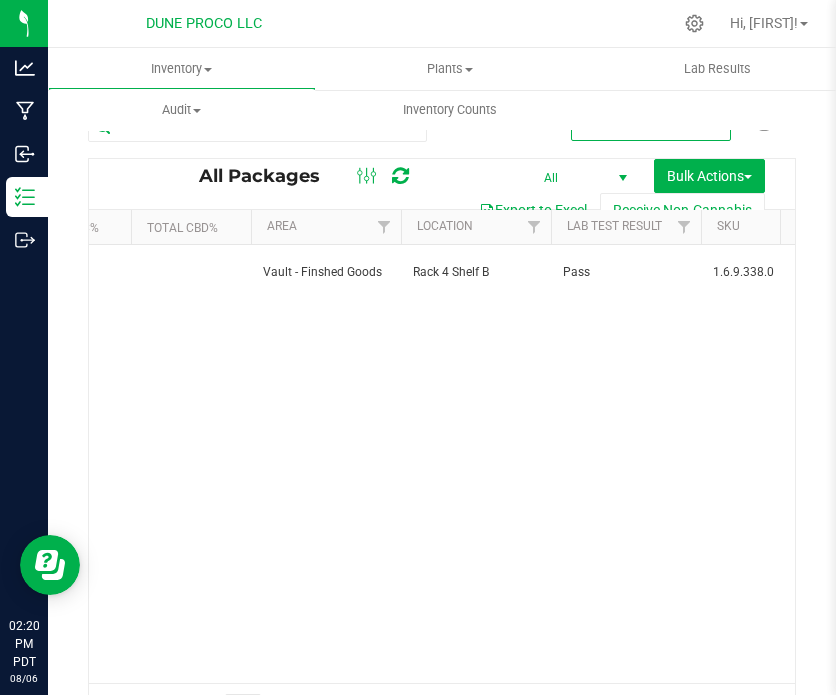 click on "Action Action Adjust qty Create package Edit attributes Global inventory Locate package Lock package Package audit log Print package label Print product labels Record a lab result Retag package See history Take lab sample [PRODUCT_NAME] [PRODUCT_CODE] [ID] TestPassed [PERCENTAGE]% [PERCENTAGE]% Created Each (0.9 g ea.) Vault - Finshed Goods" at bounding box center (442, 464) 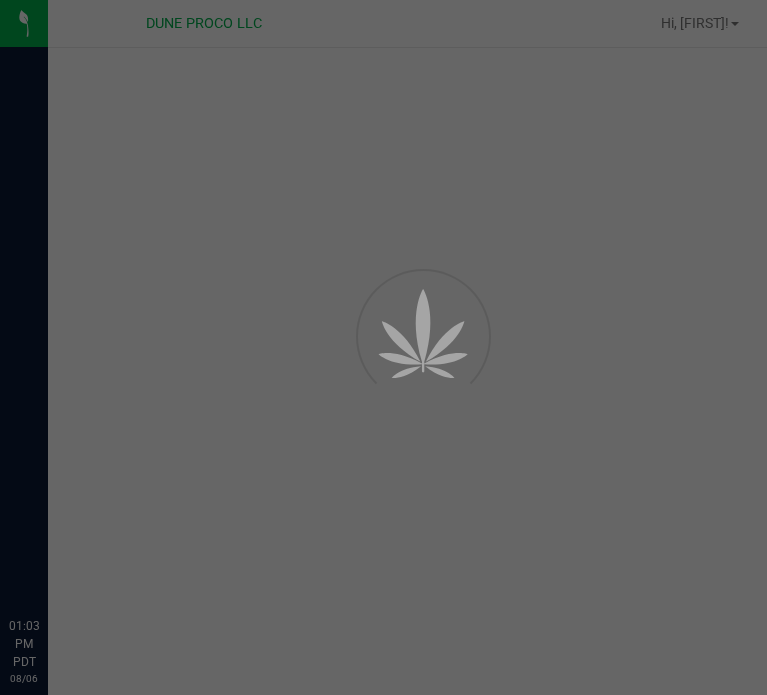 scroll, scrollTop: 0, scrollLeft: 0, axis: both 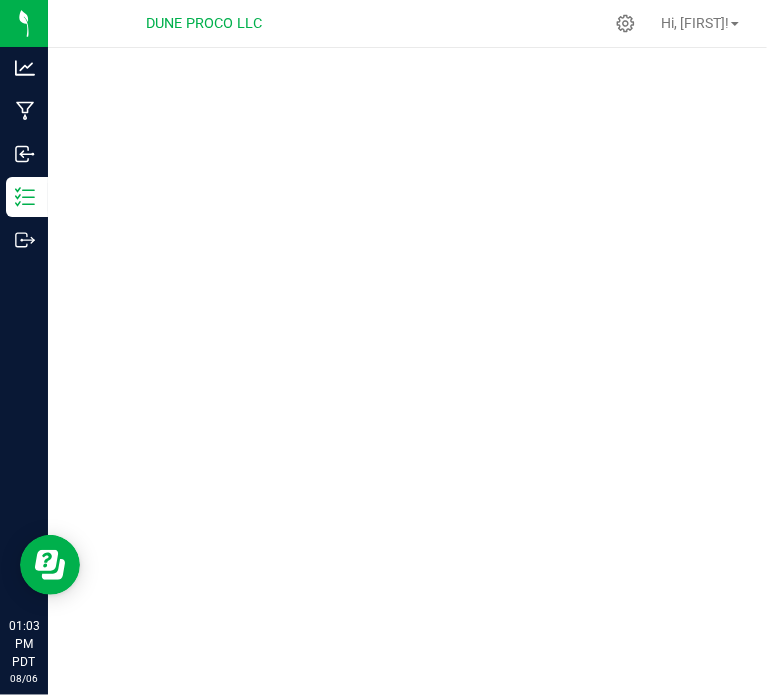 drag, startPoint x: 97, startPoint y: 183, endPoint x: 491, endPoint y: -95, distance: 482.20328 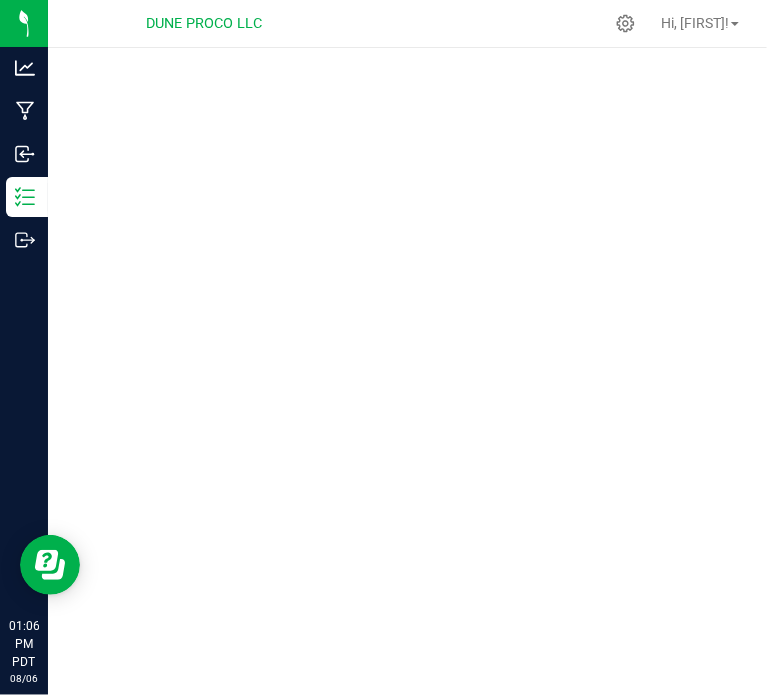 click at bounding box center [407, 371] 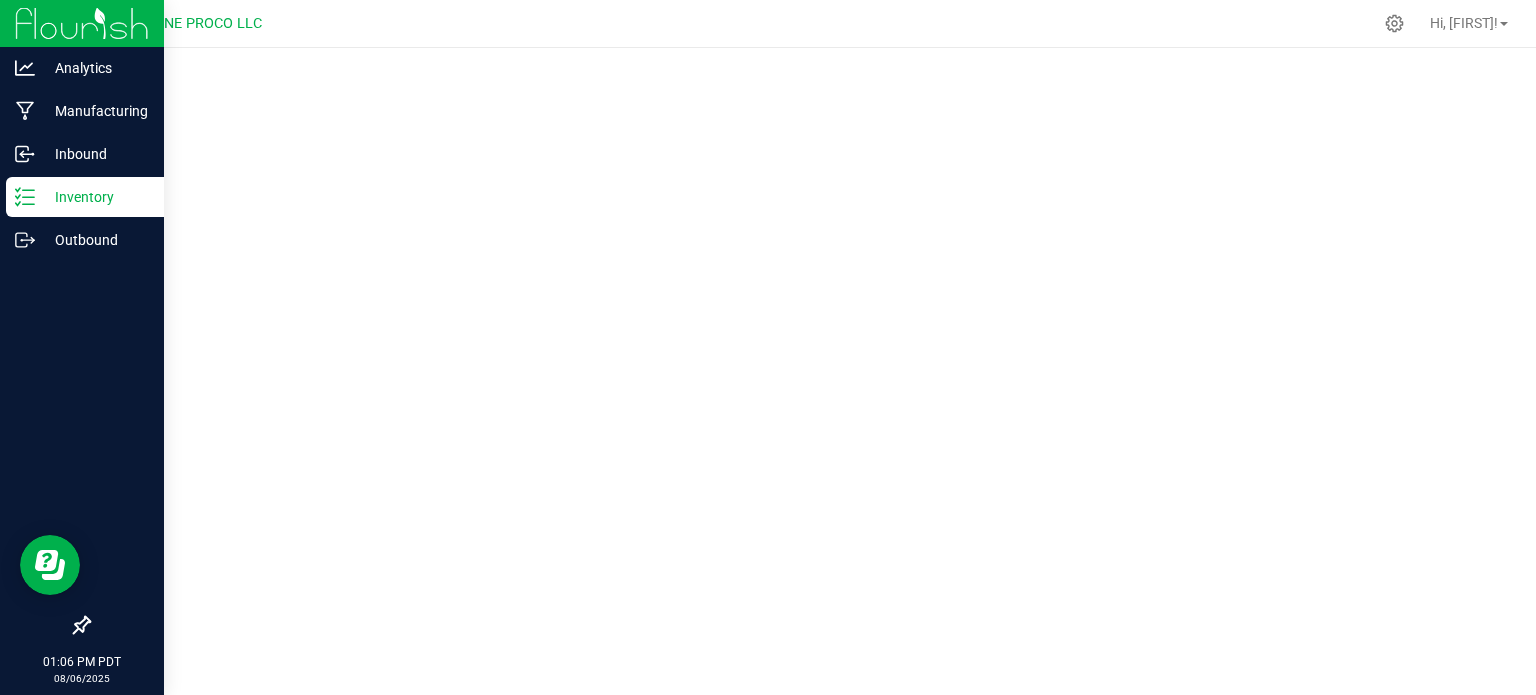 click on "Inventory" at bounding box center (95, 197) 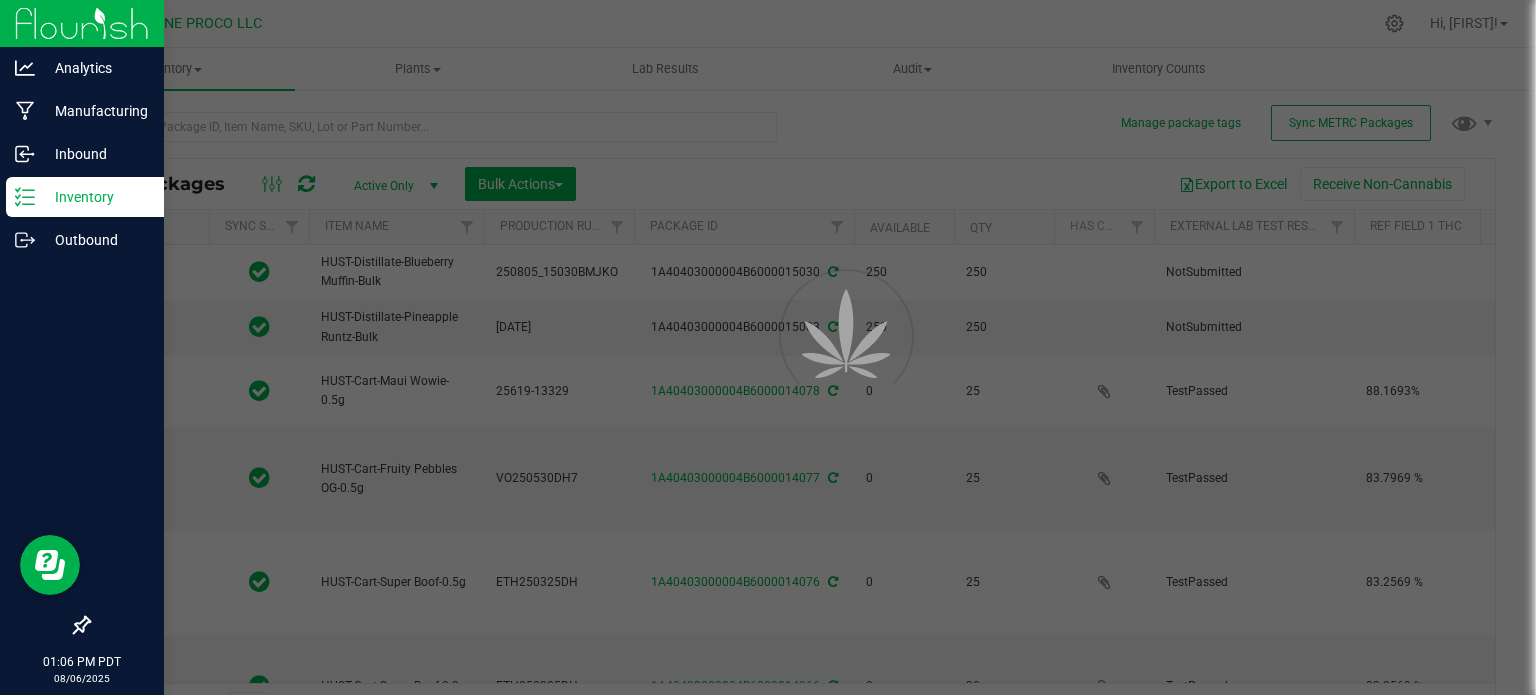 type on "2025-06-19" 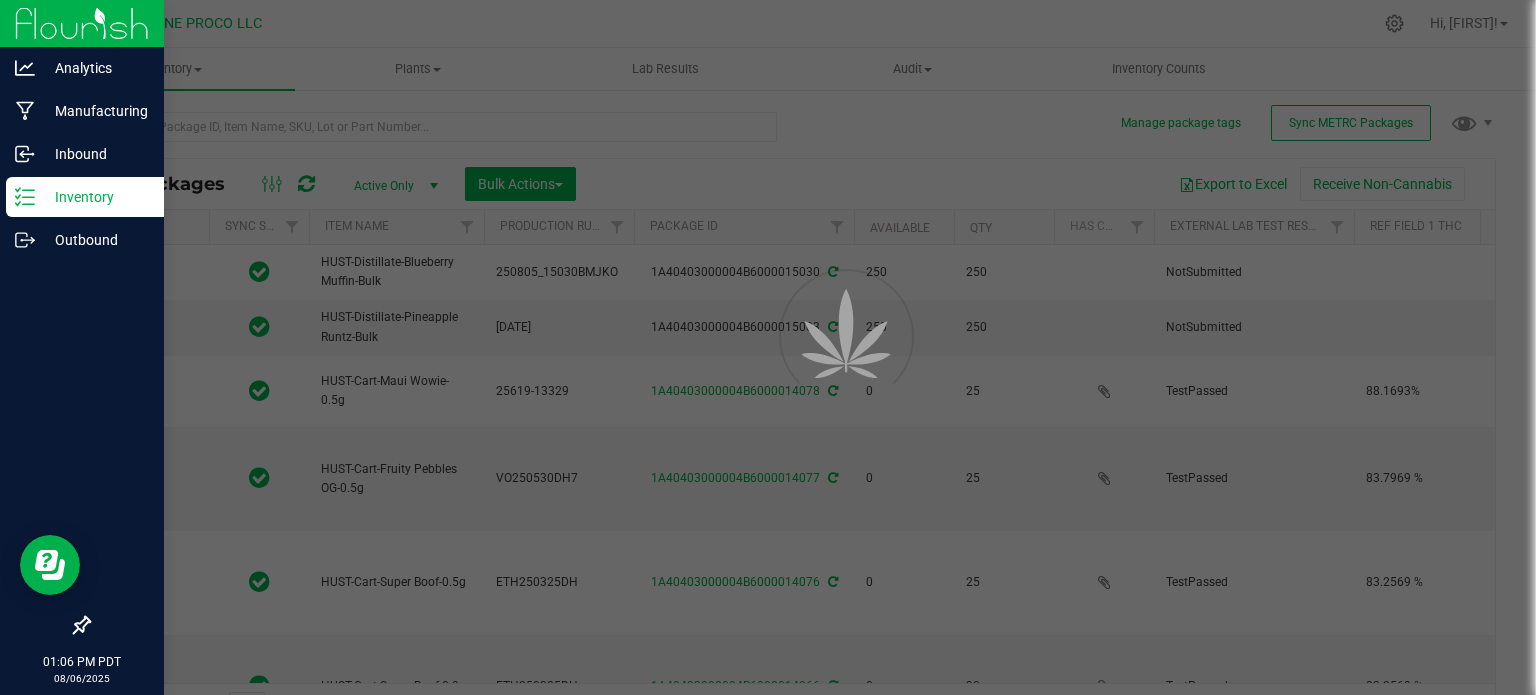 type on "2025-06-26" 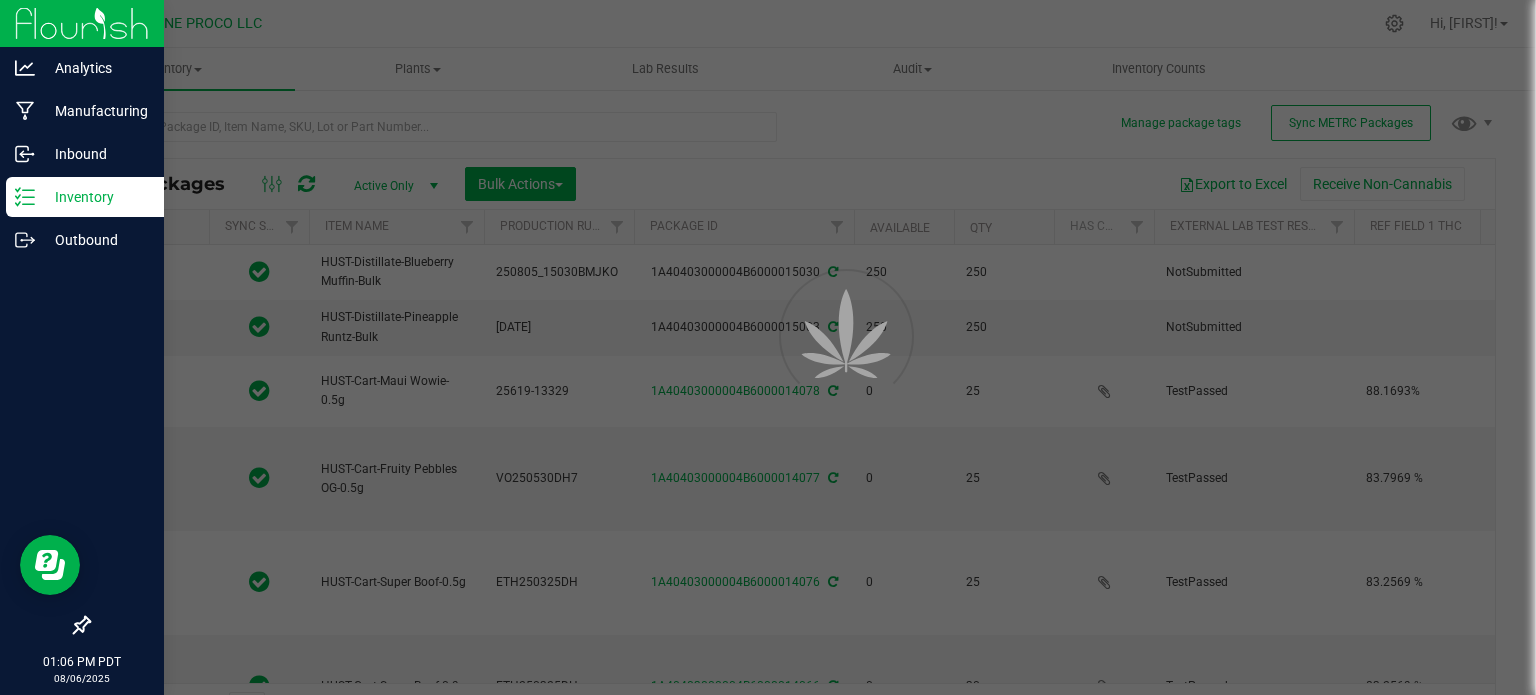 type on "[DATE]" 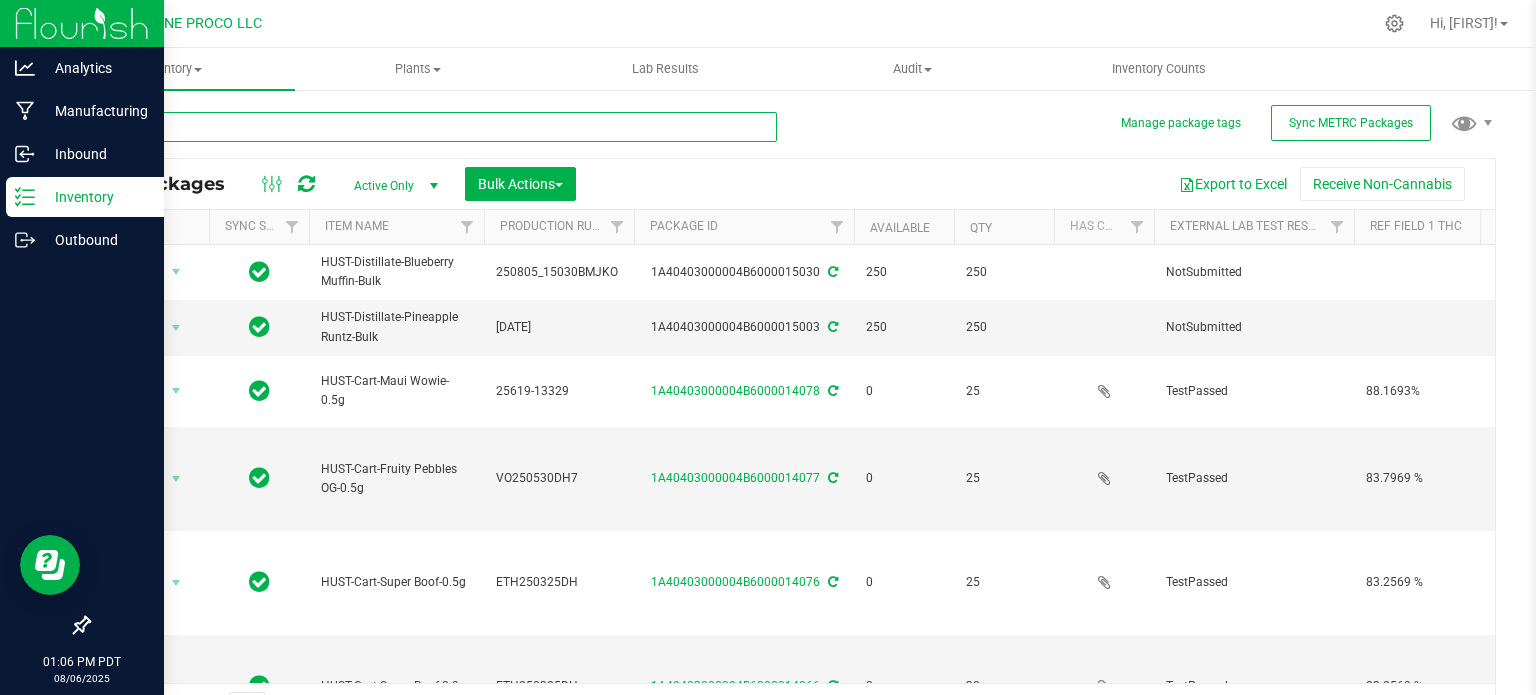 click at bounding box center (432, 127) 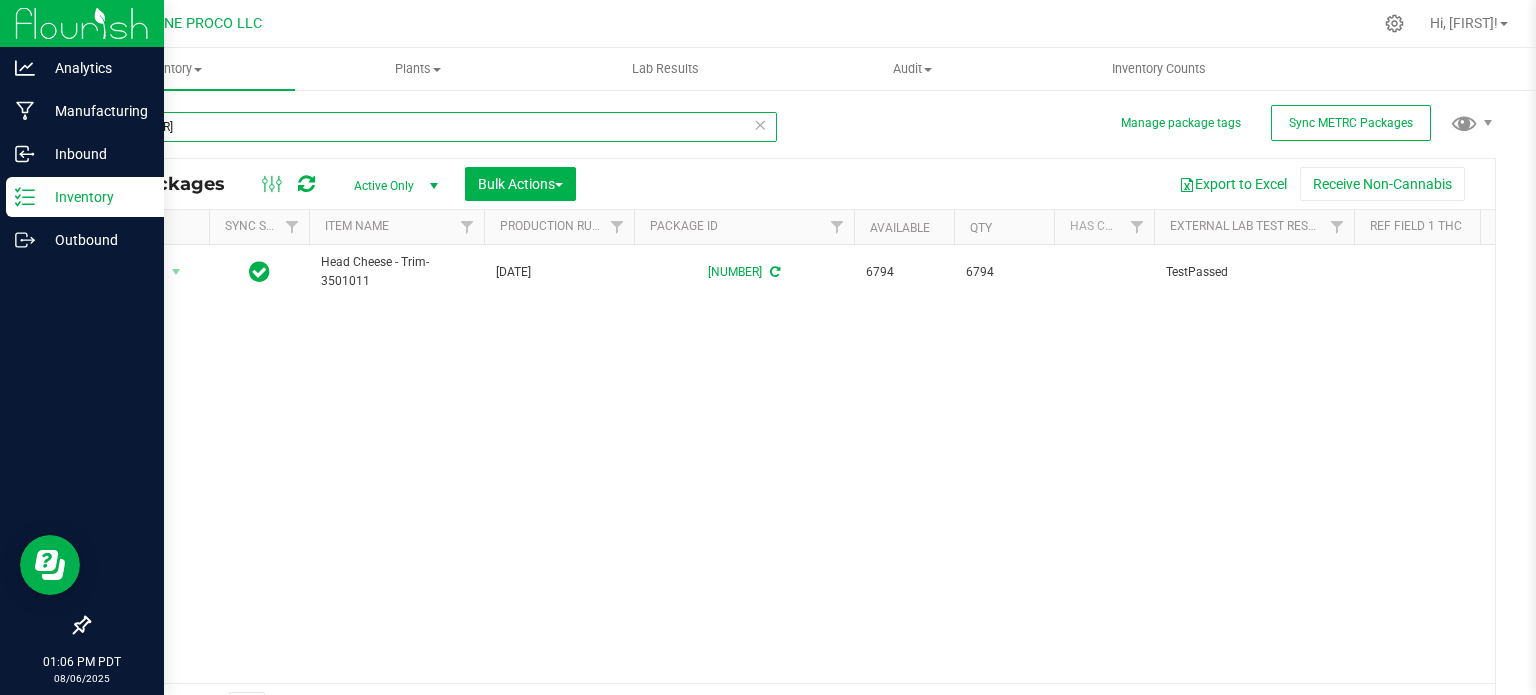 type on "31269" 